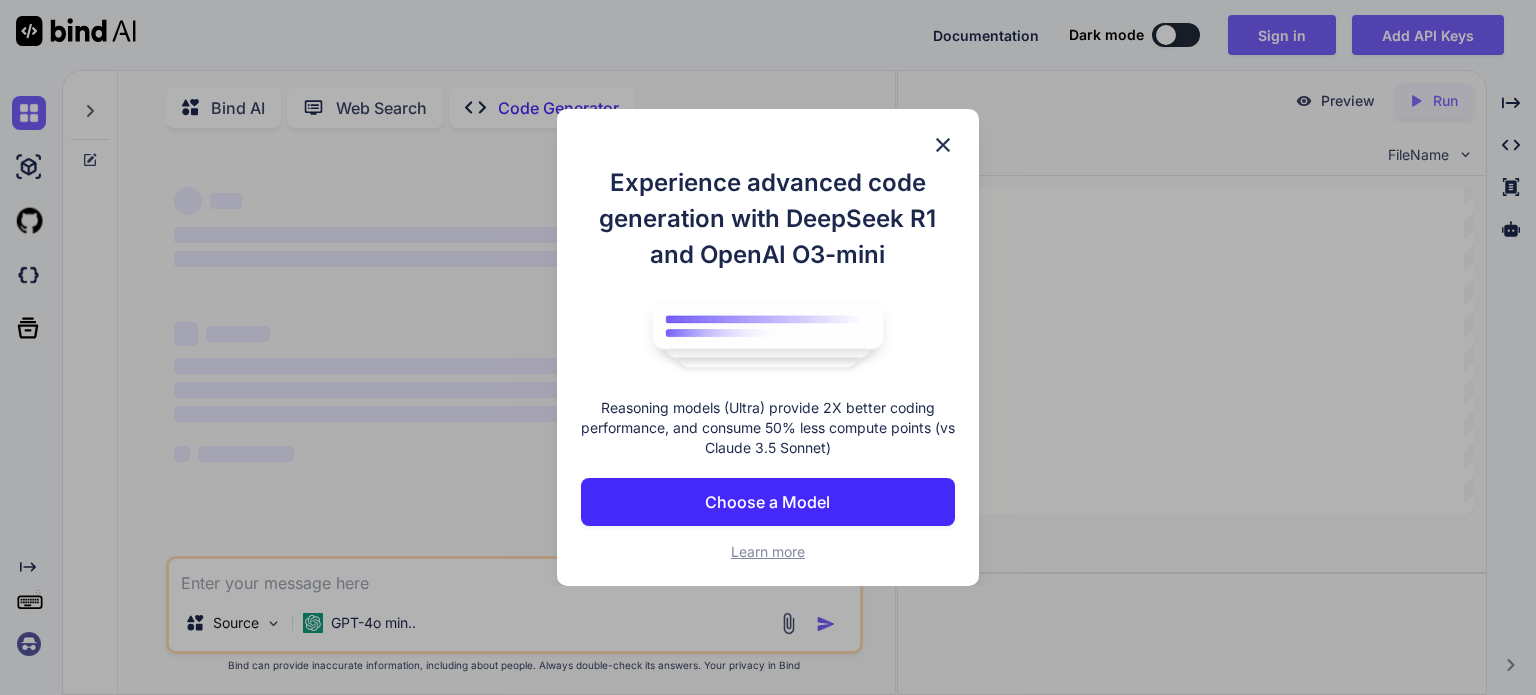 scroll, scrollTop: 0, scrollLeft: 0, axis: both 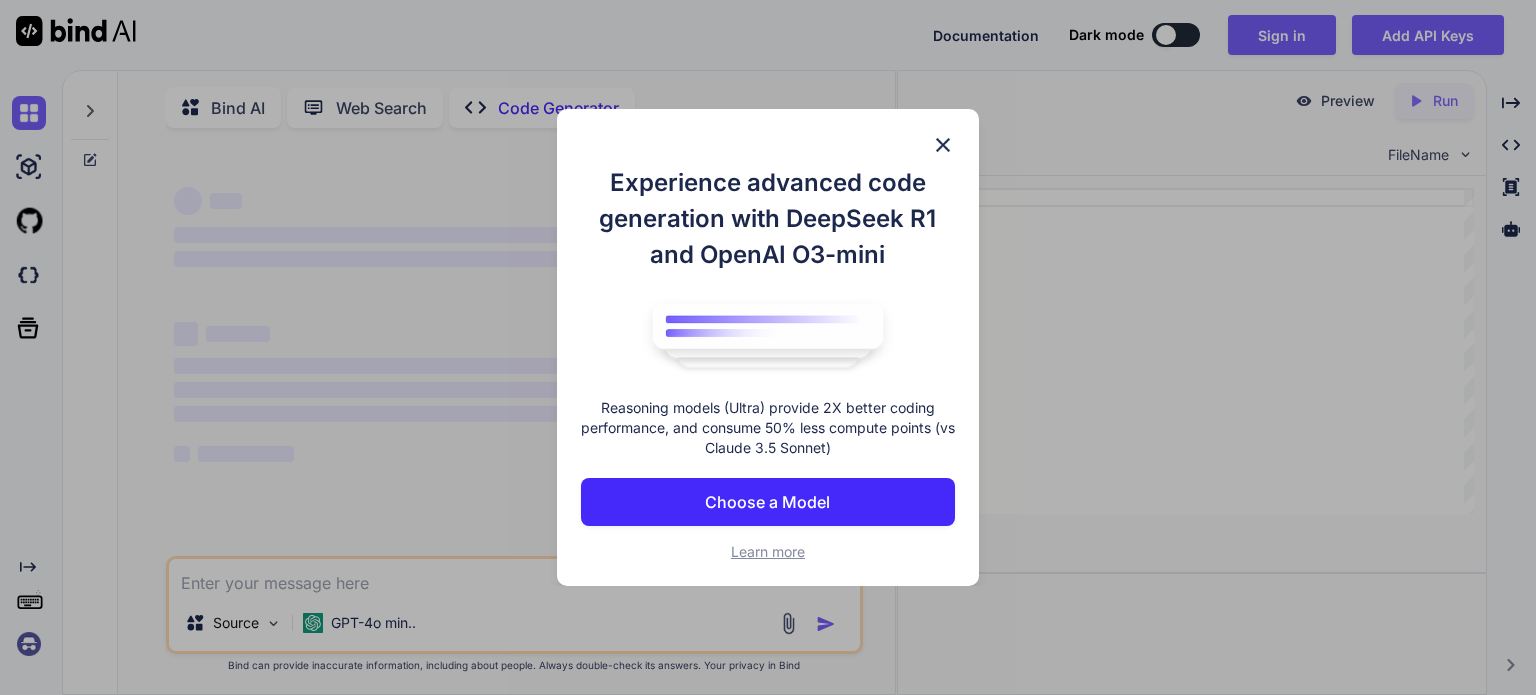 click at bounding box center (943, 145) 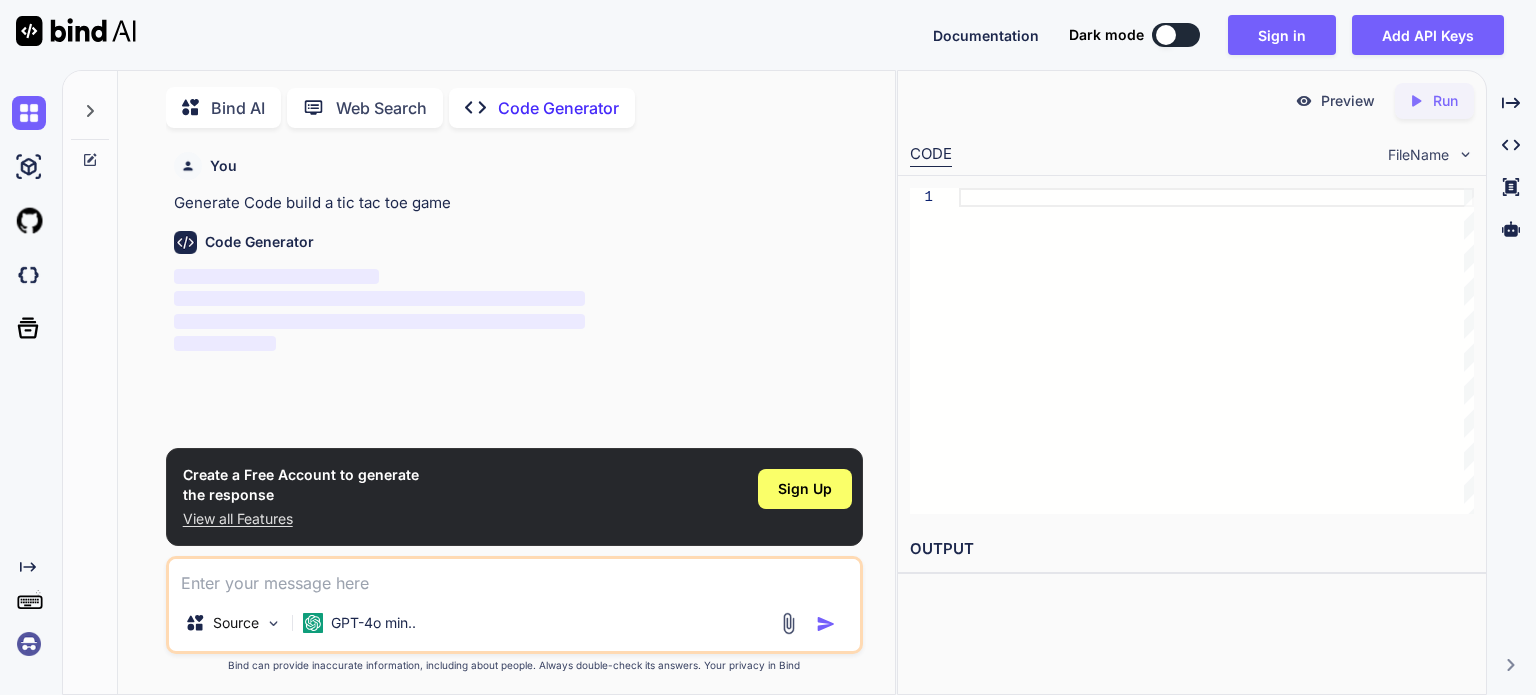 scroll, scrollTop: 7, scrollLeft: 0, axis: vertical 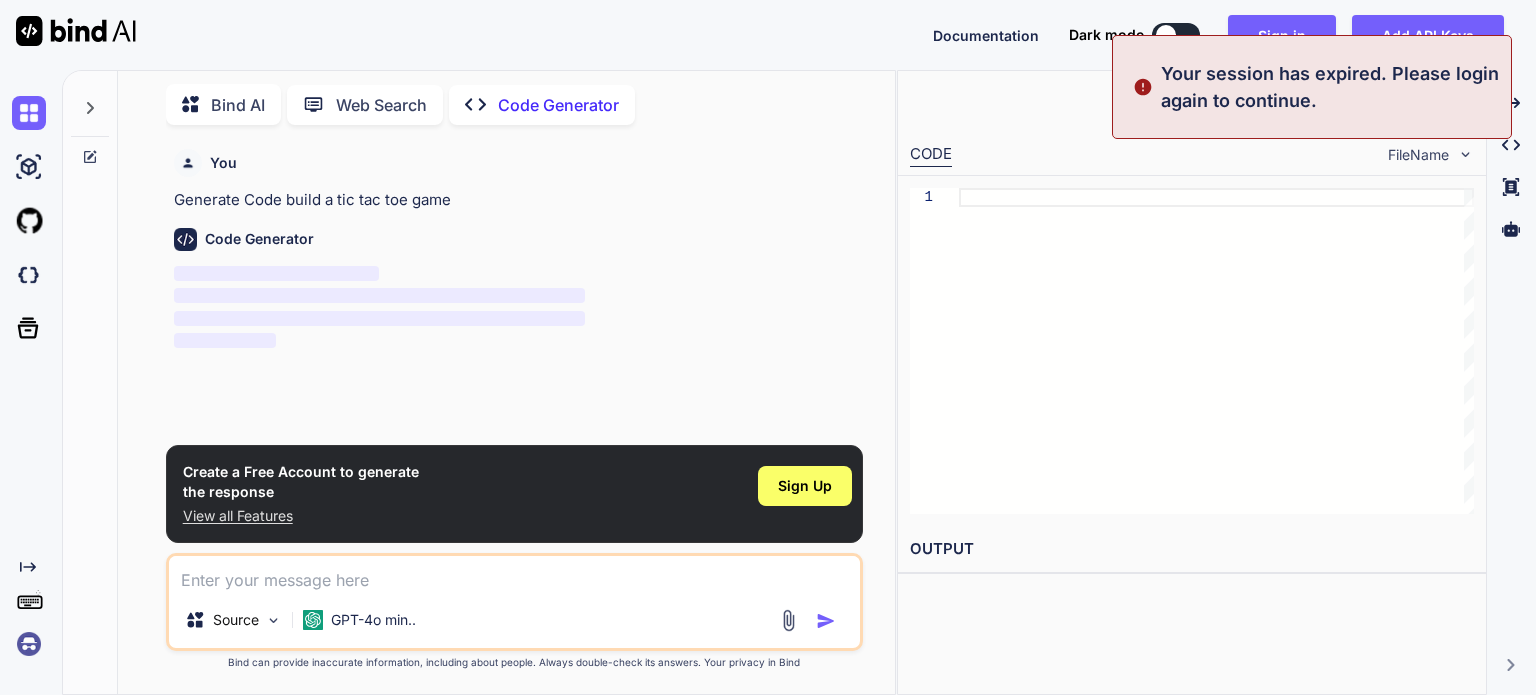 type on "x" 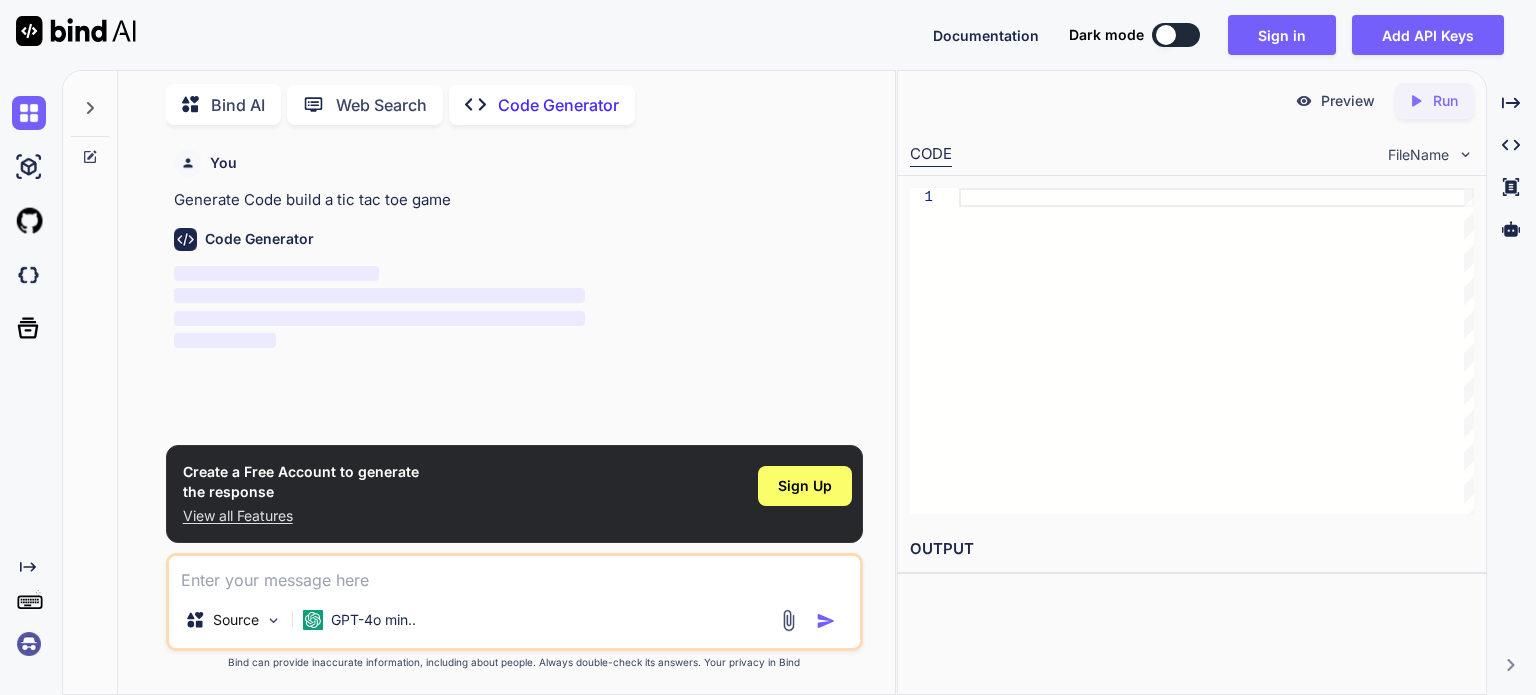 click at bounding box center (514, 574) 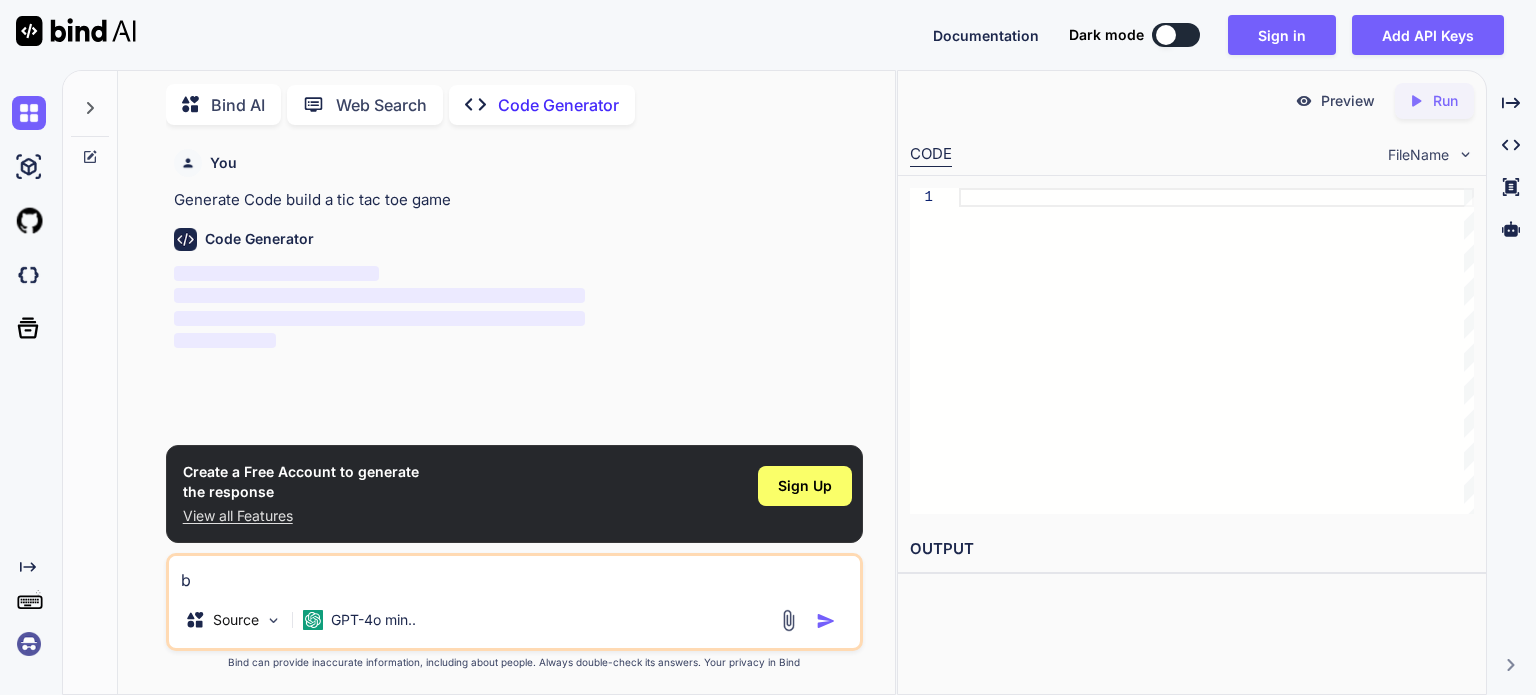 type on "bu" 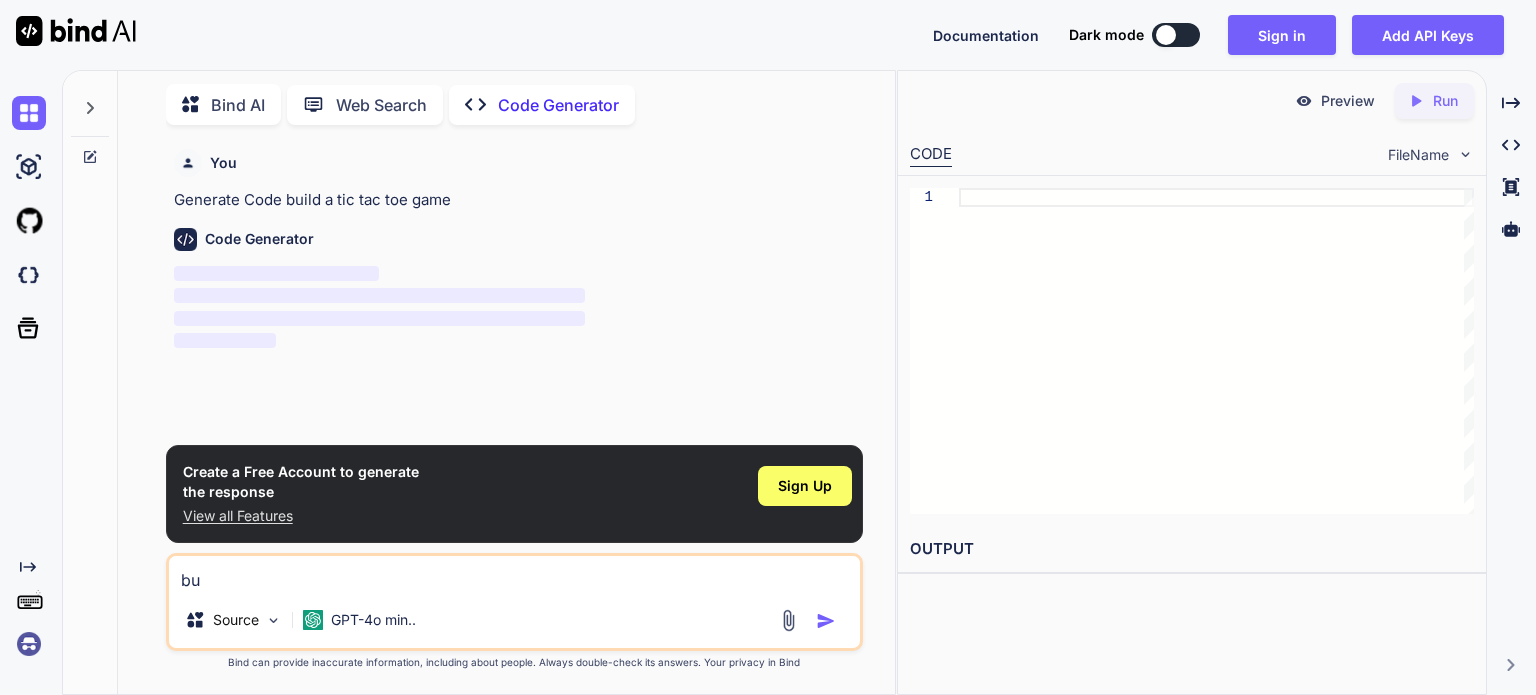 type on "bui" 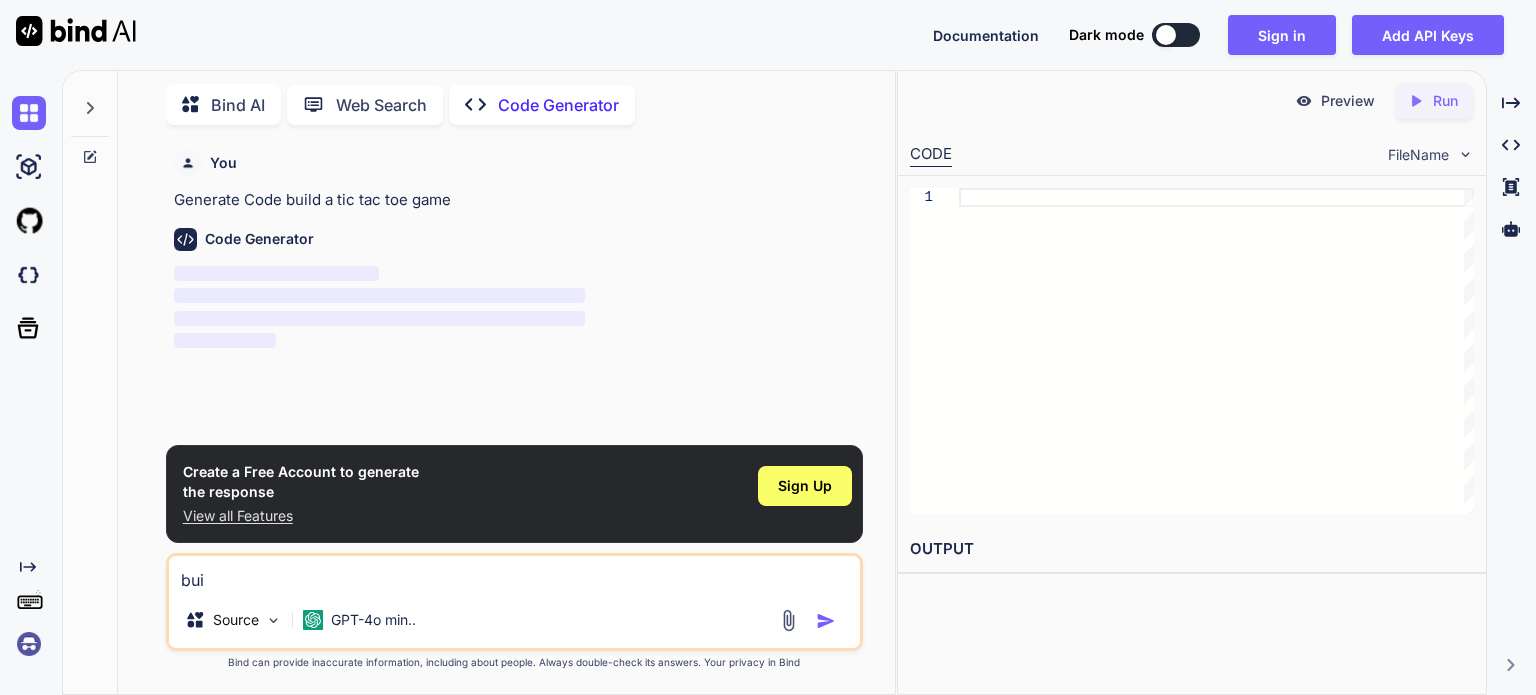 type on "buil" 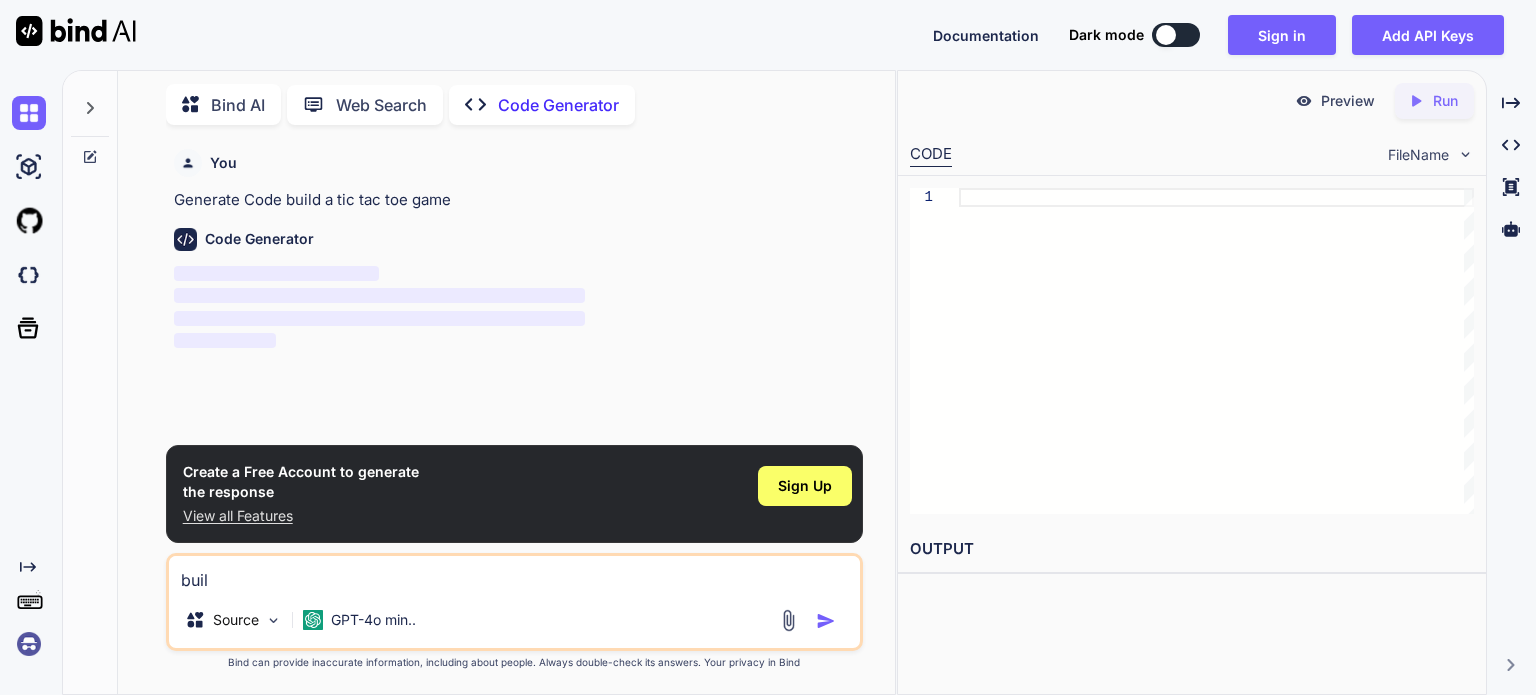 type on "build" 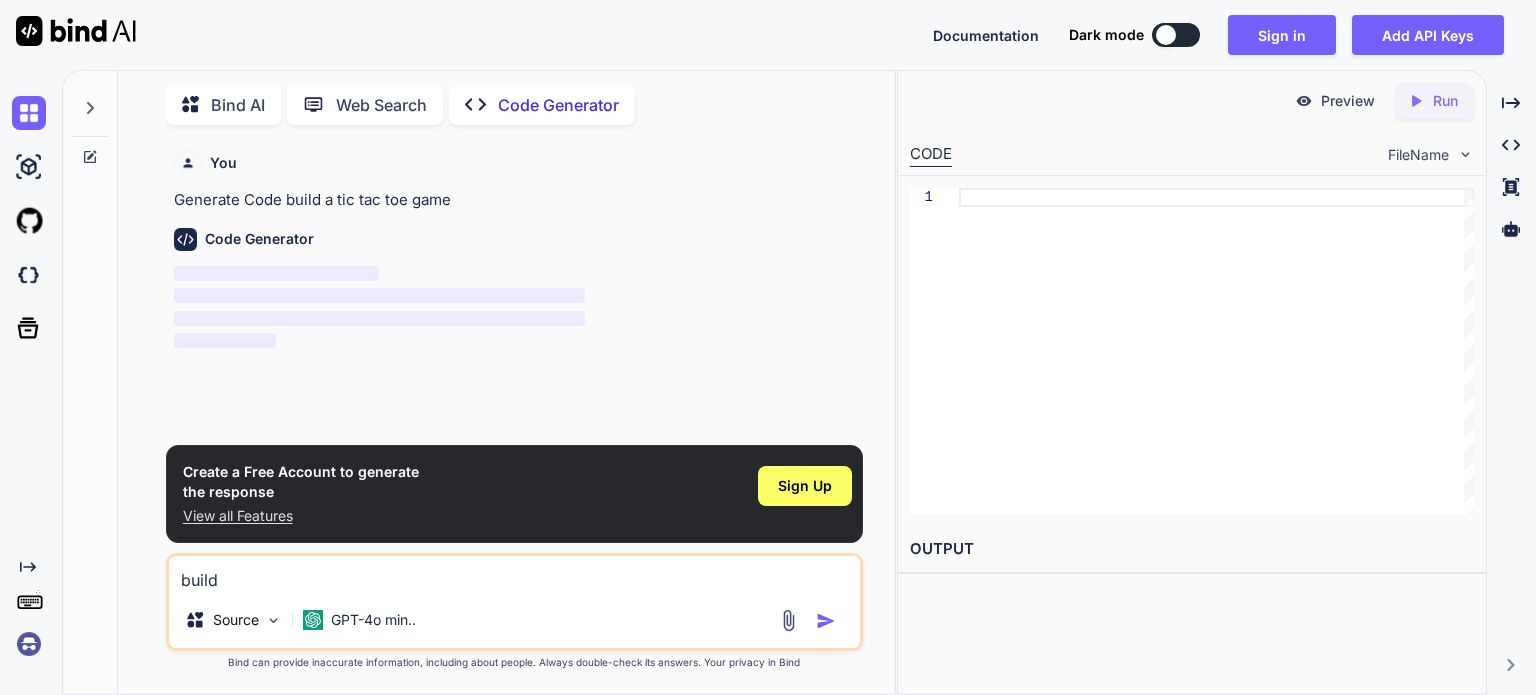 type on "build" 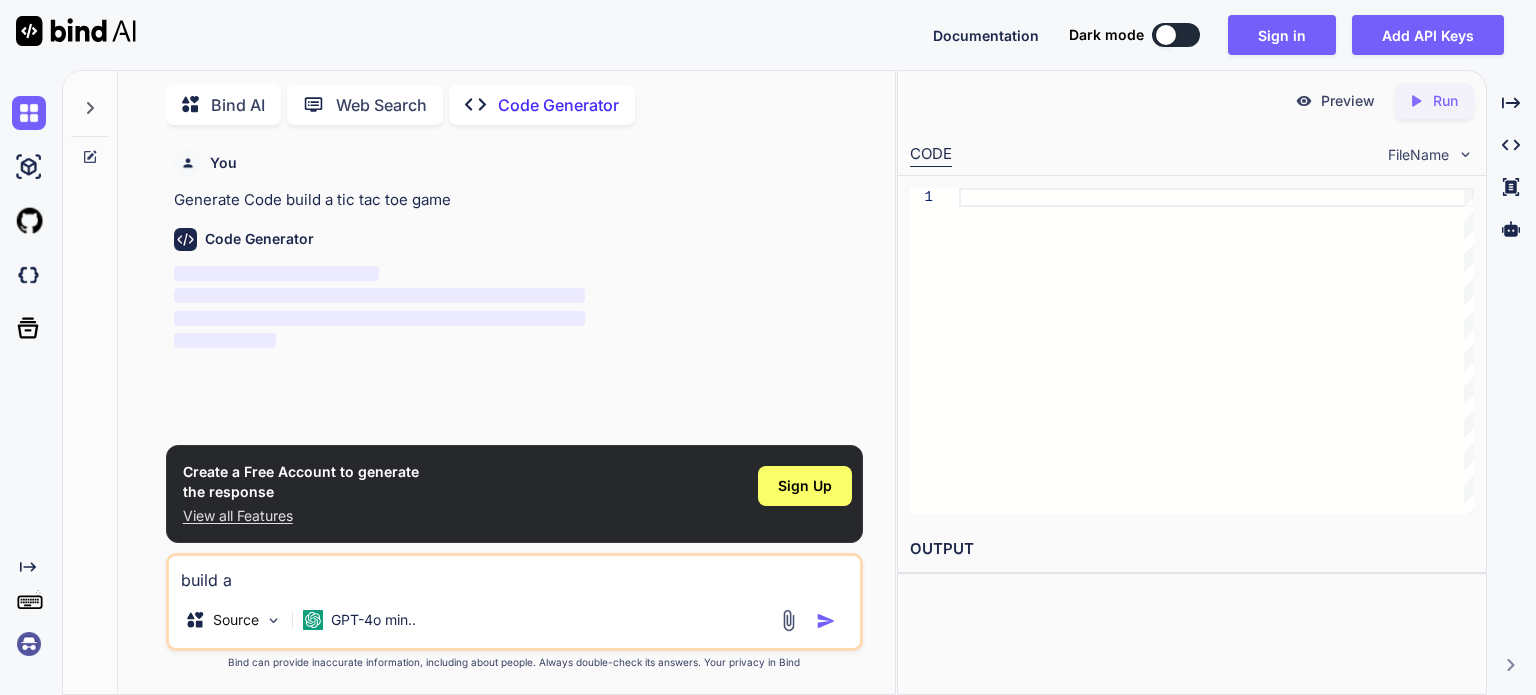 type on "build a" 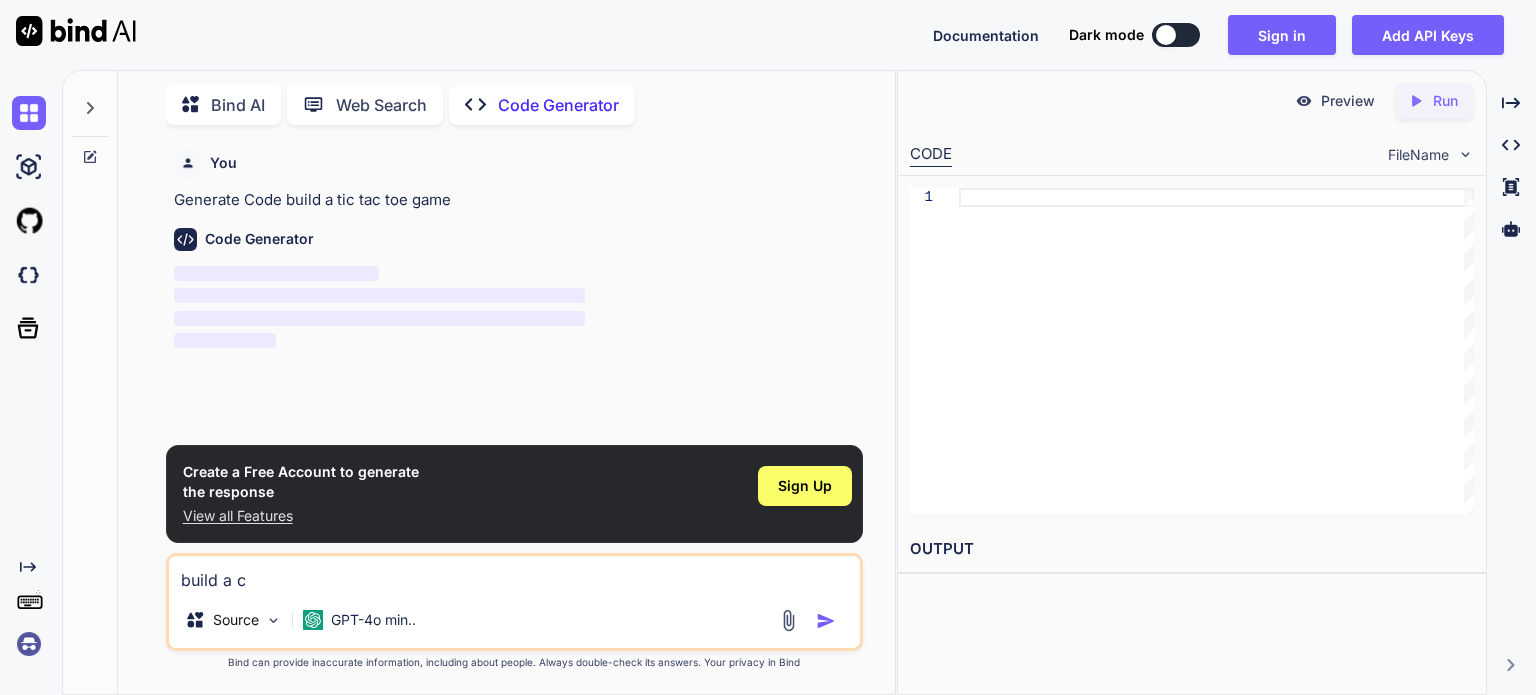type on "build a co" 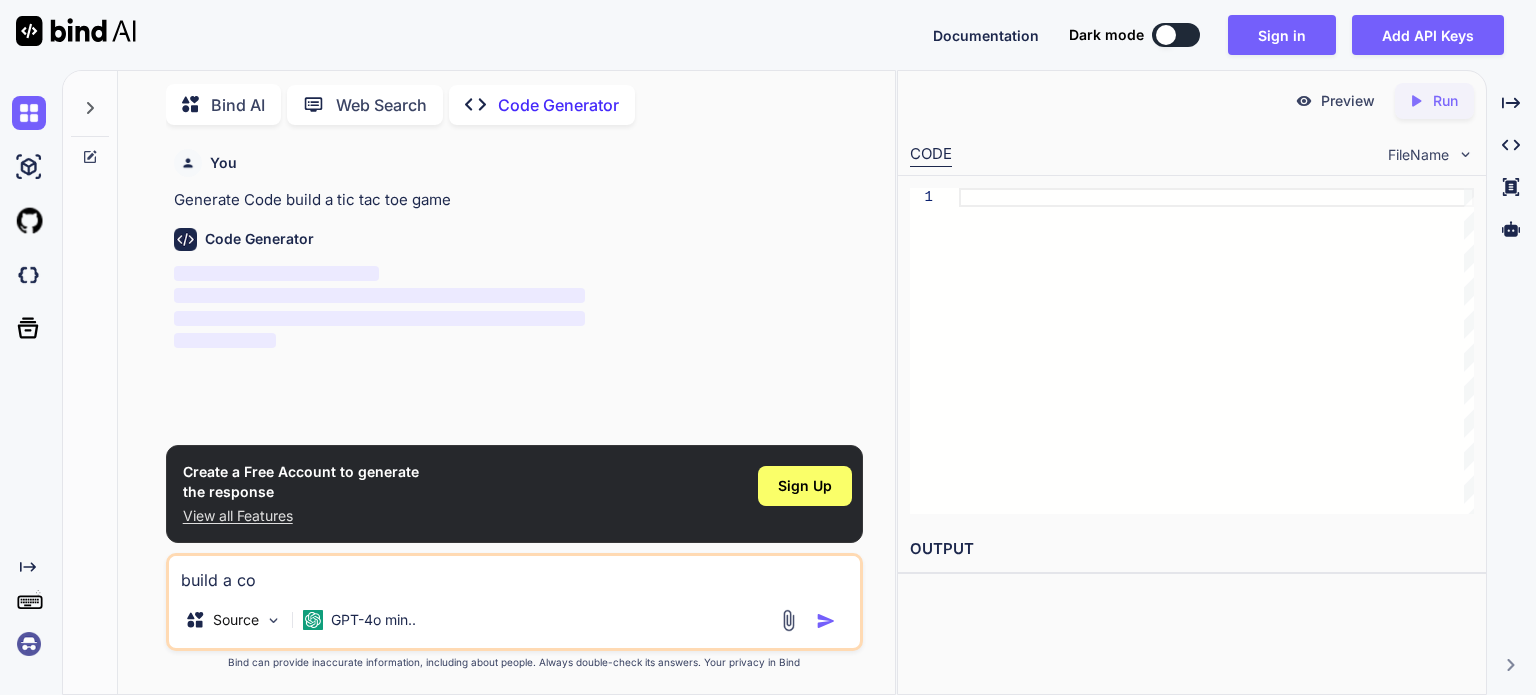 type on "build a cod" 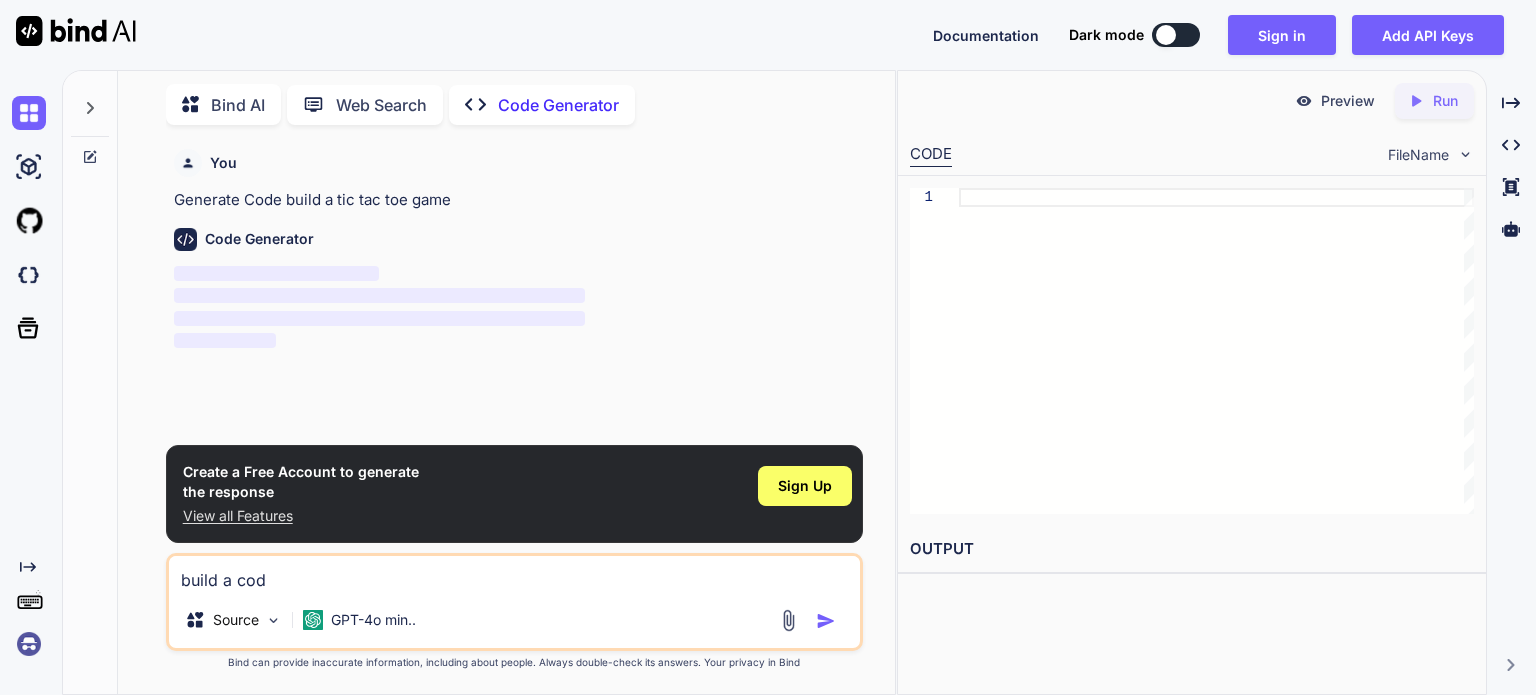 type on "build a code" 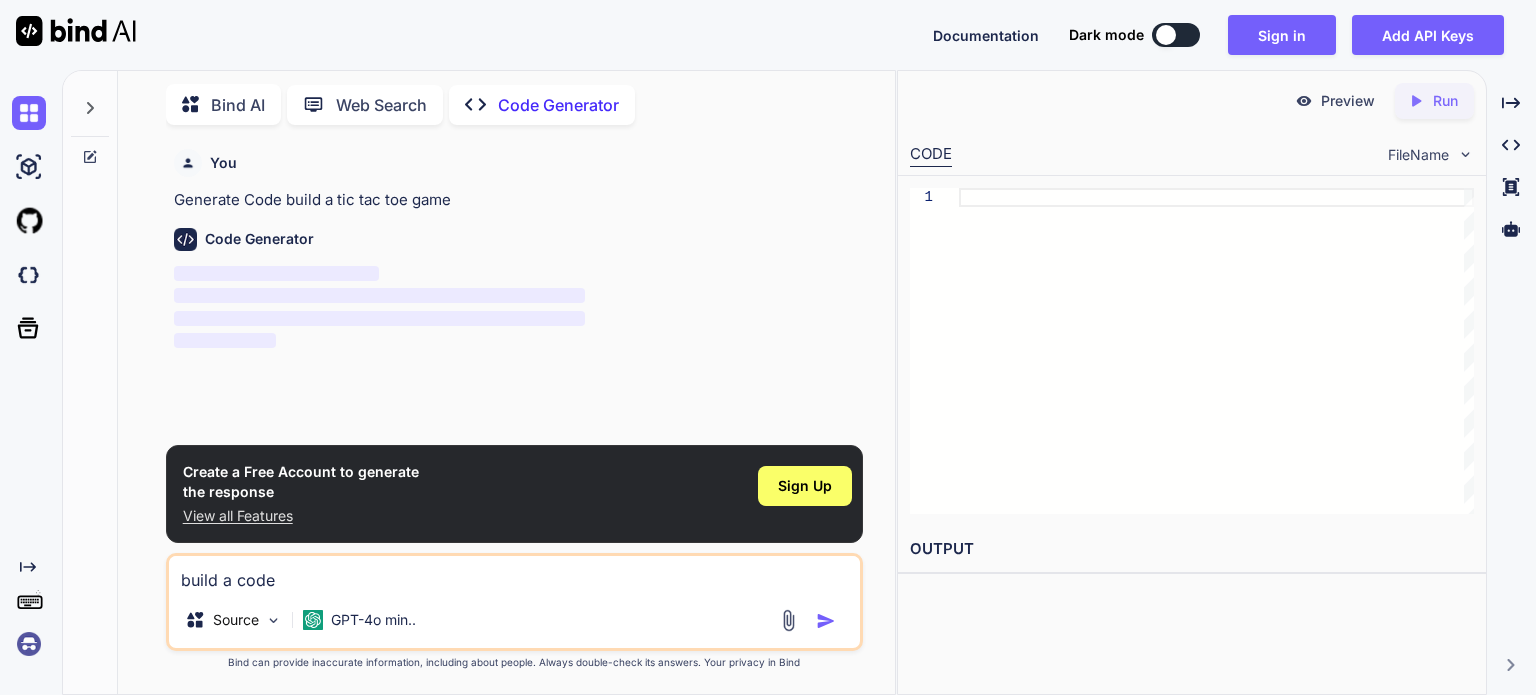 type on "build a code" 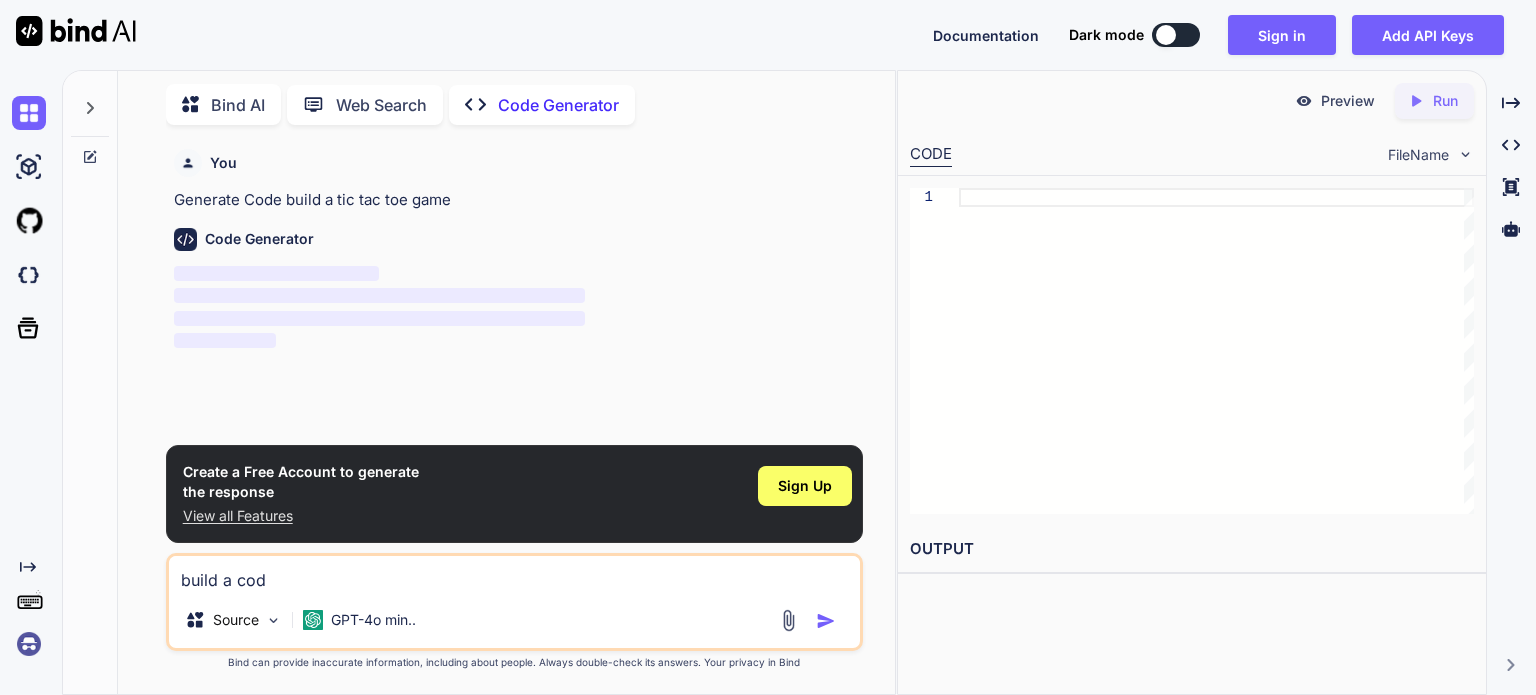 type on "build a co" 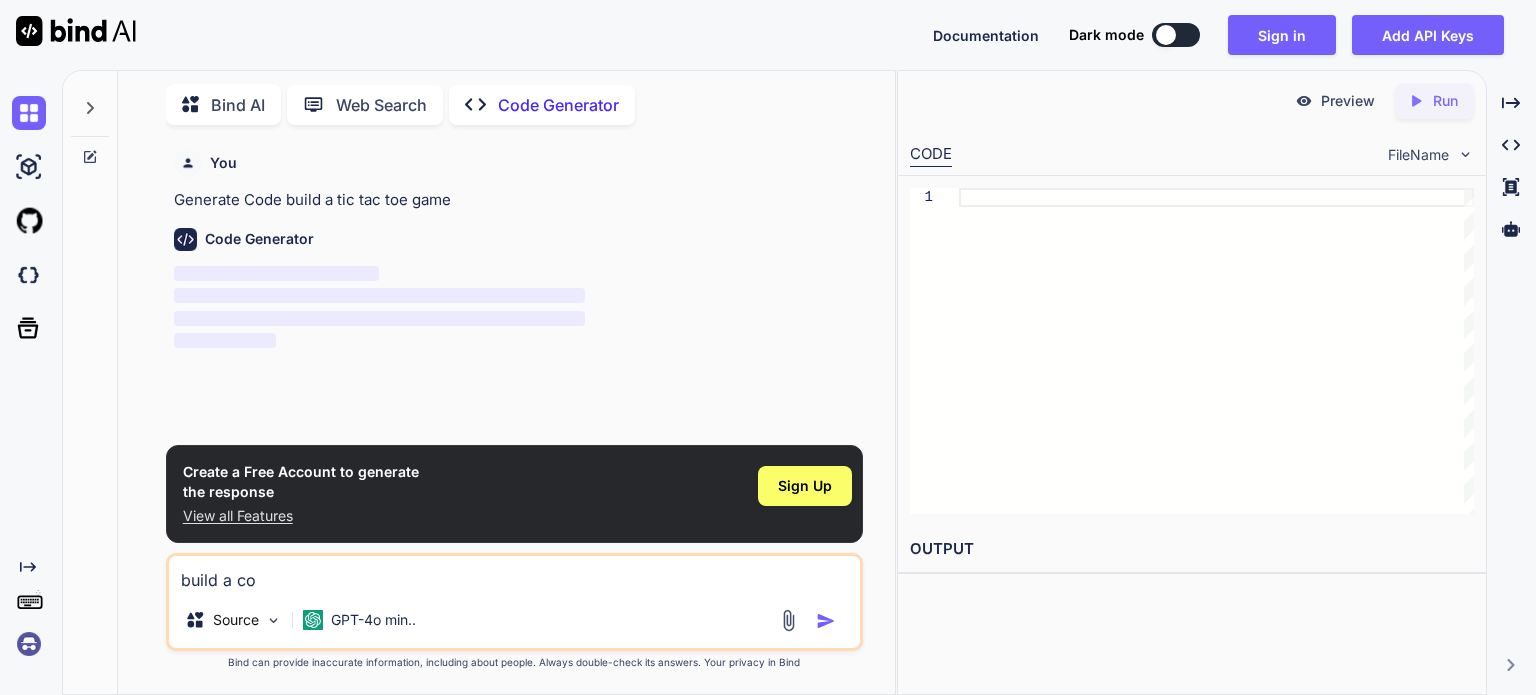 type on "build a c" 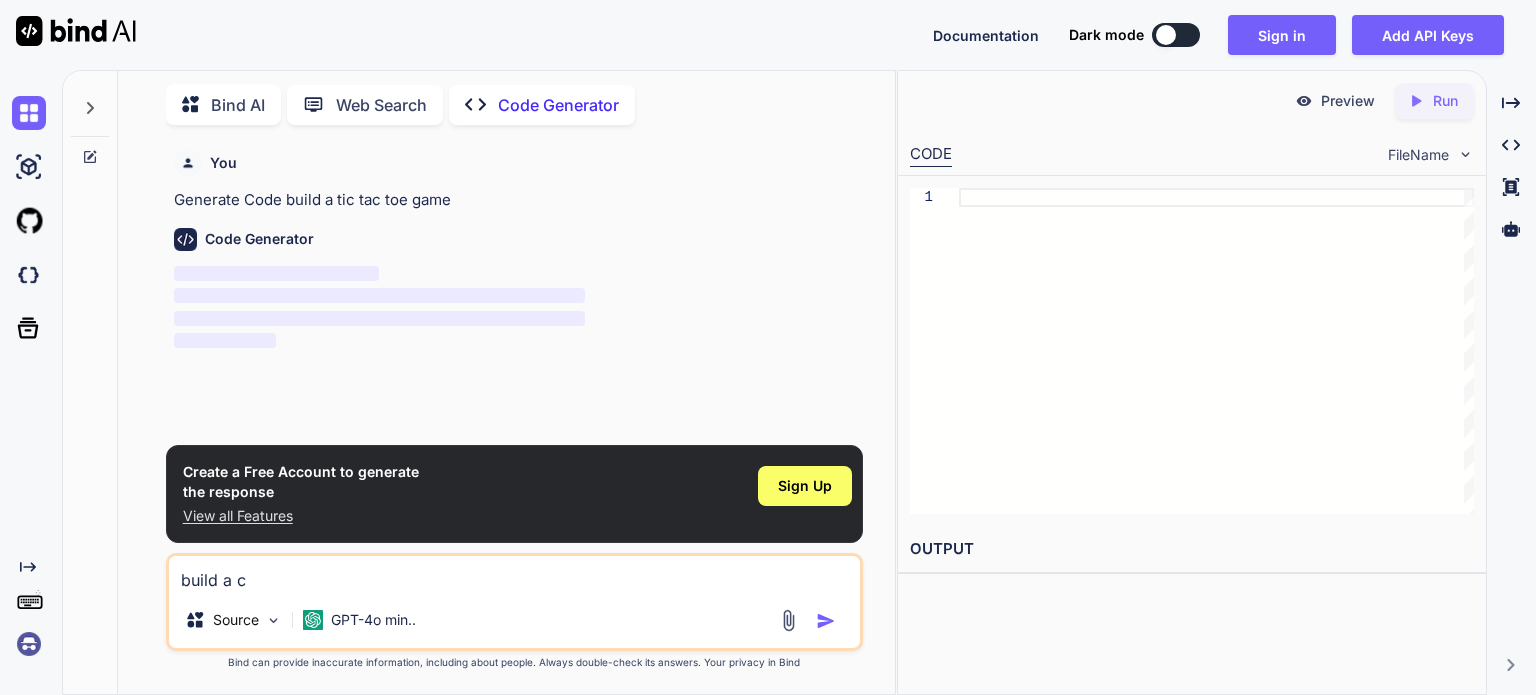 type on "x" 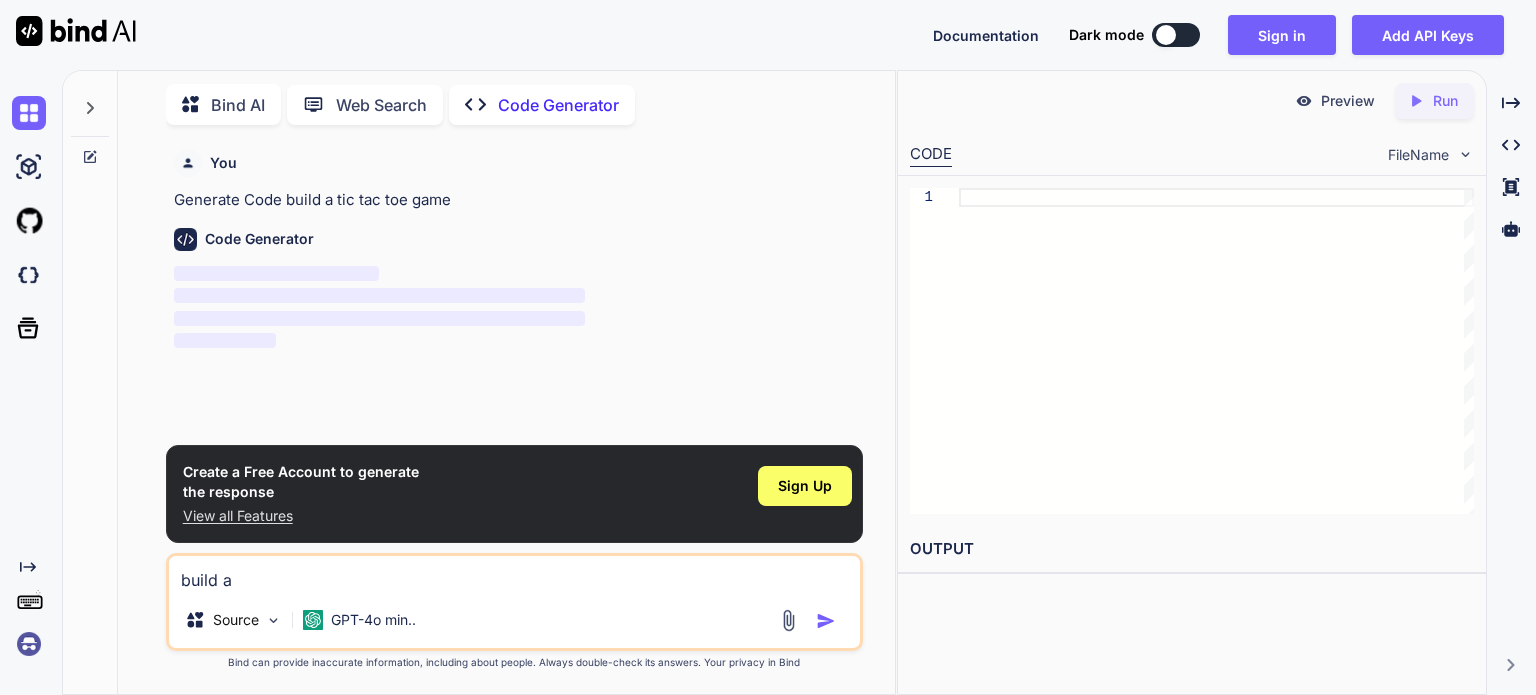 type on "build a t" 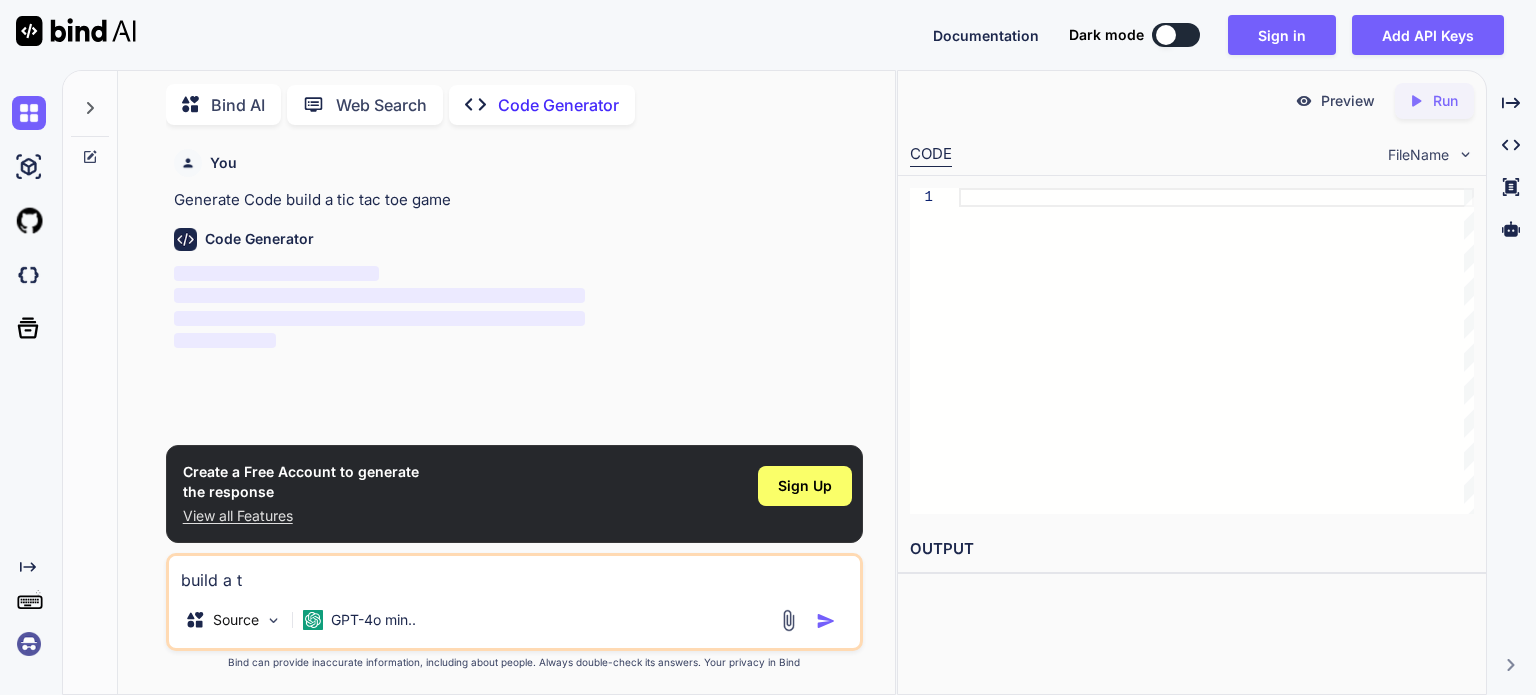 type on "x" 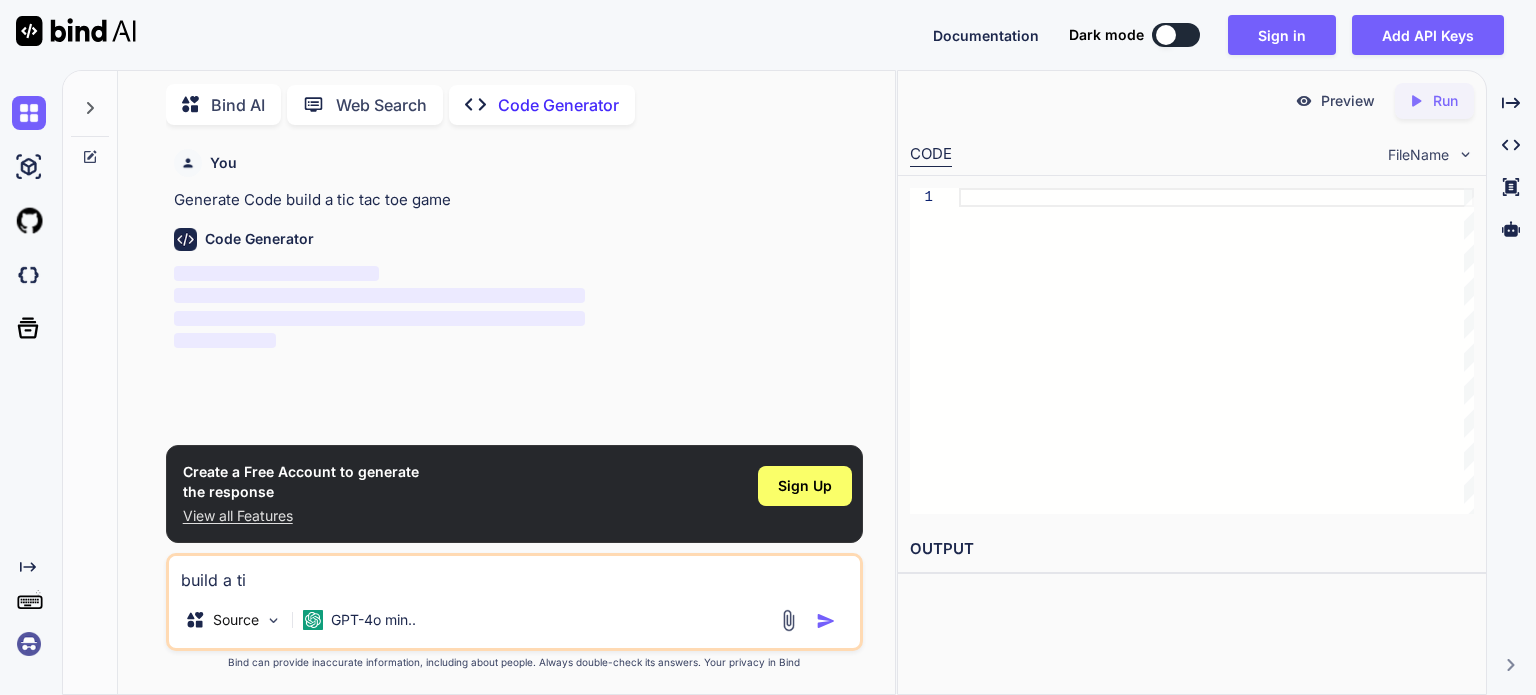 type on "build a tic" 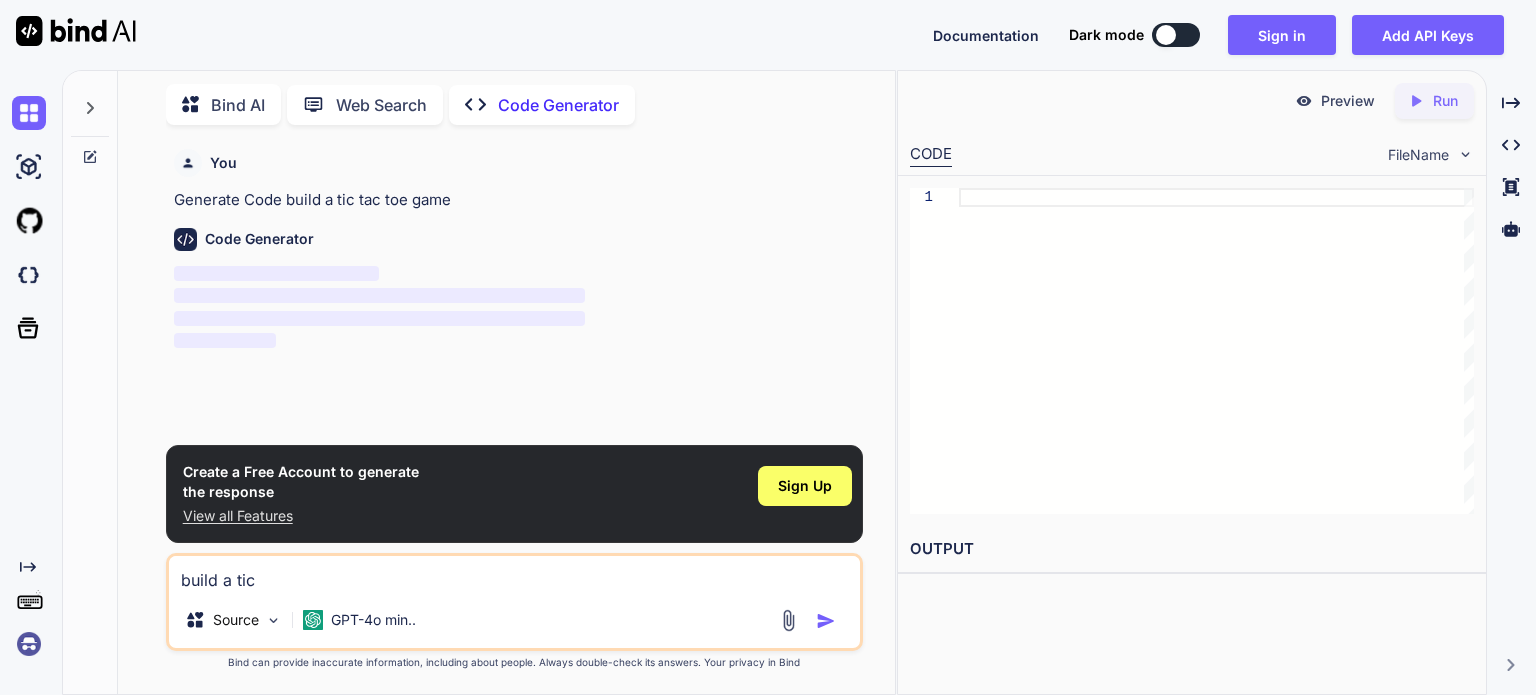 type on "build a tic" 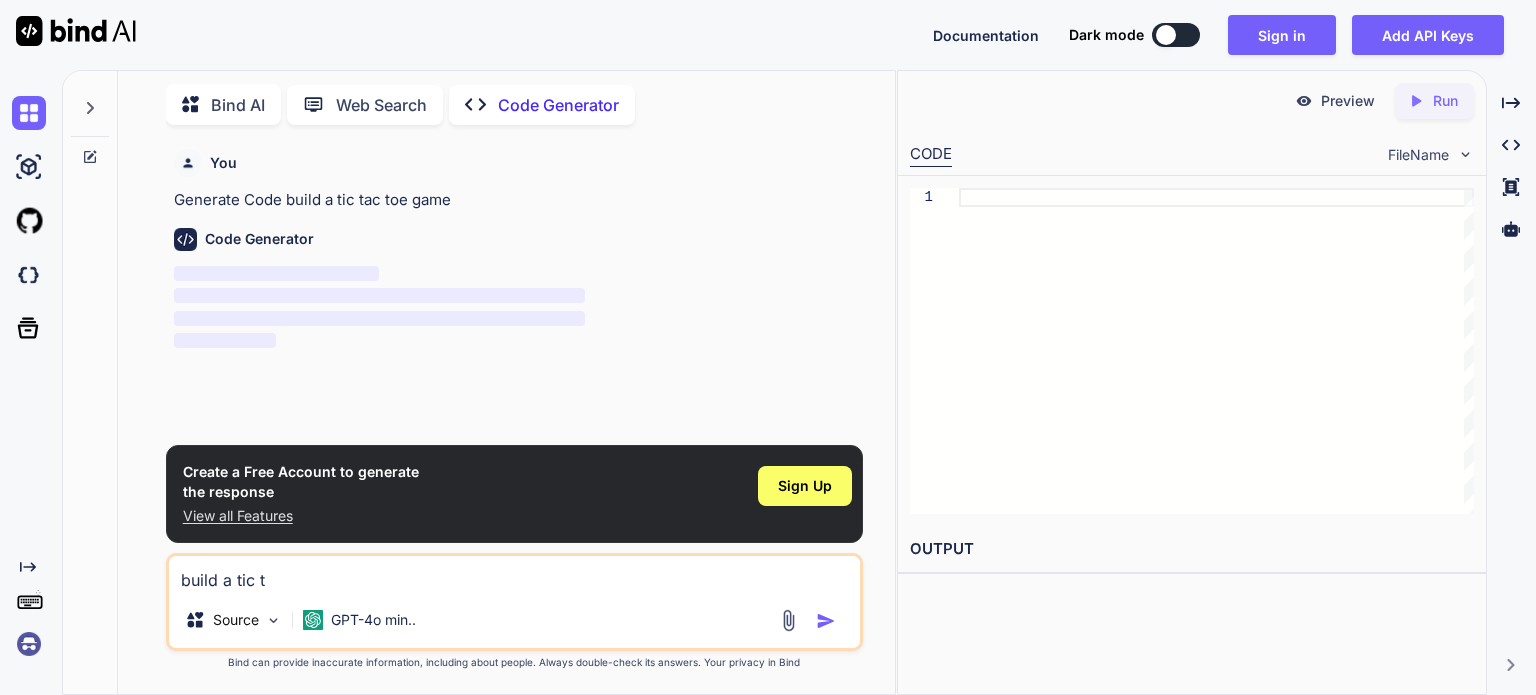 type on "build a tic ta" 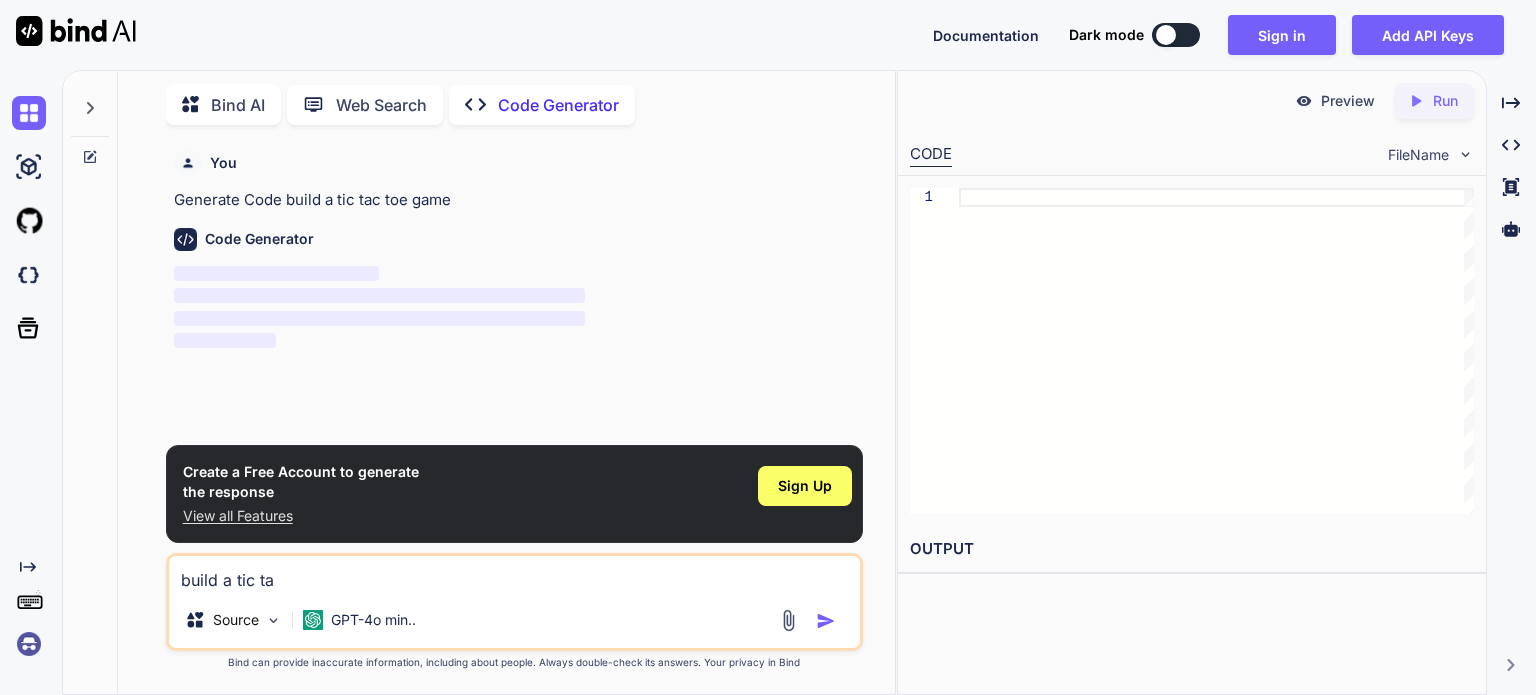 type on "build a tic tac" 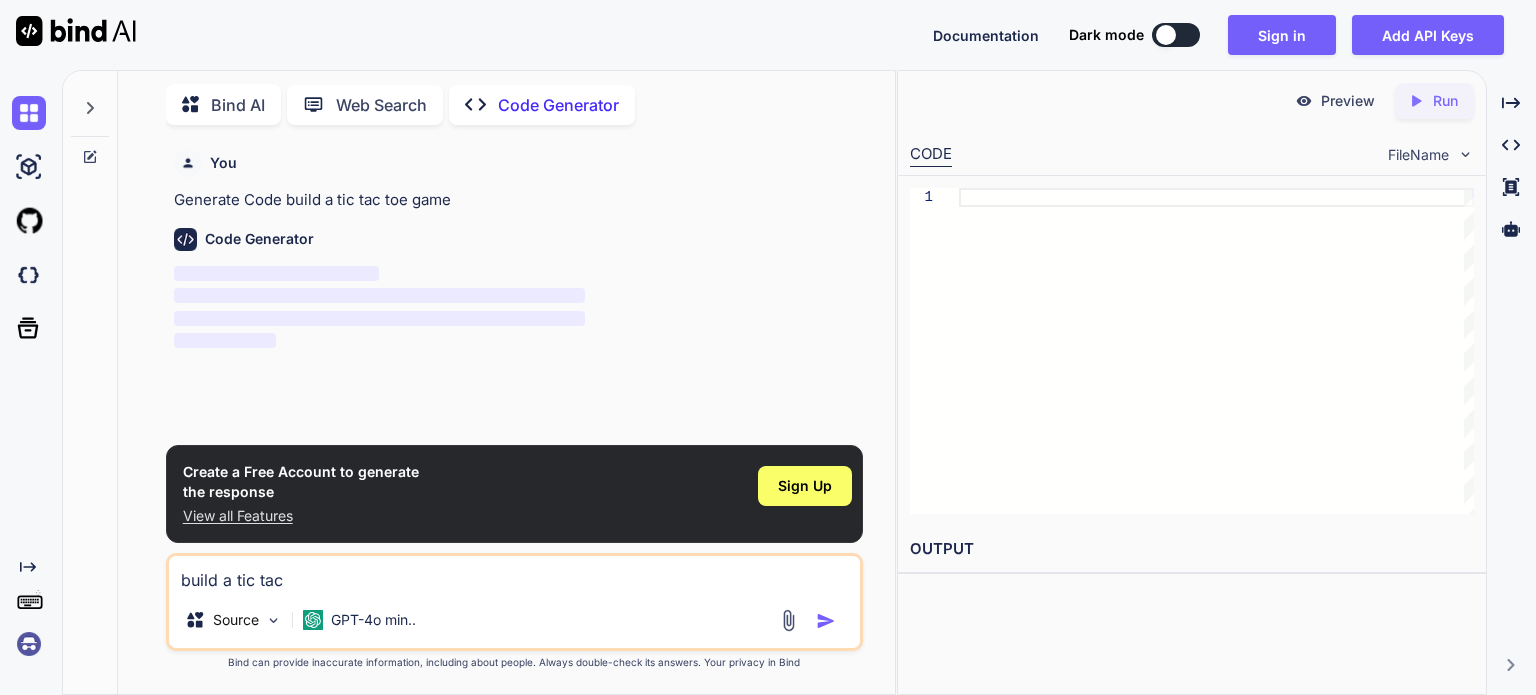 type on "build a tic tac" 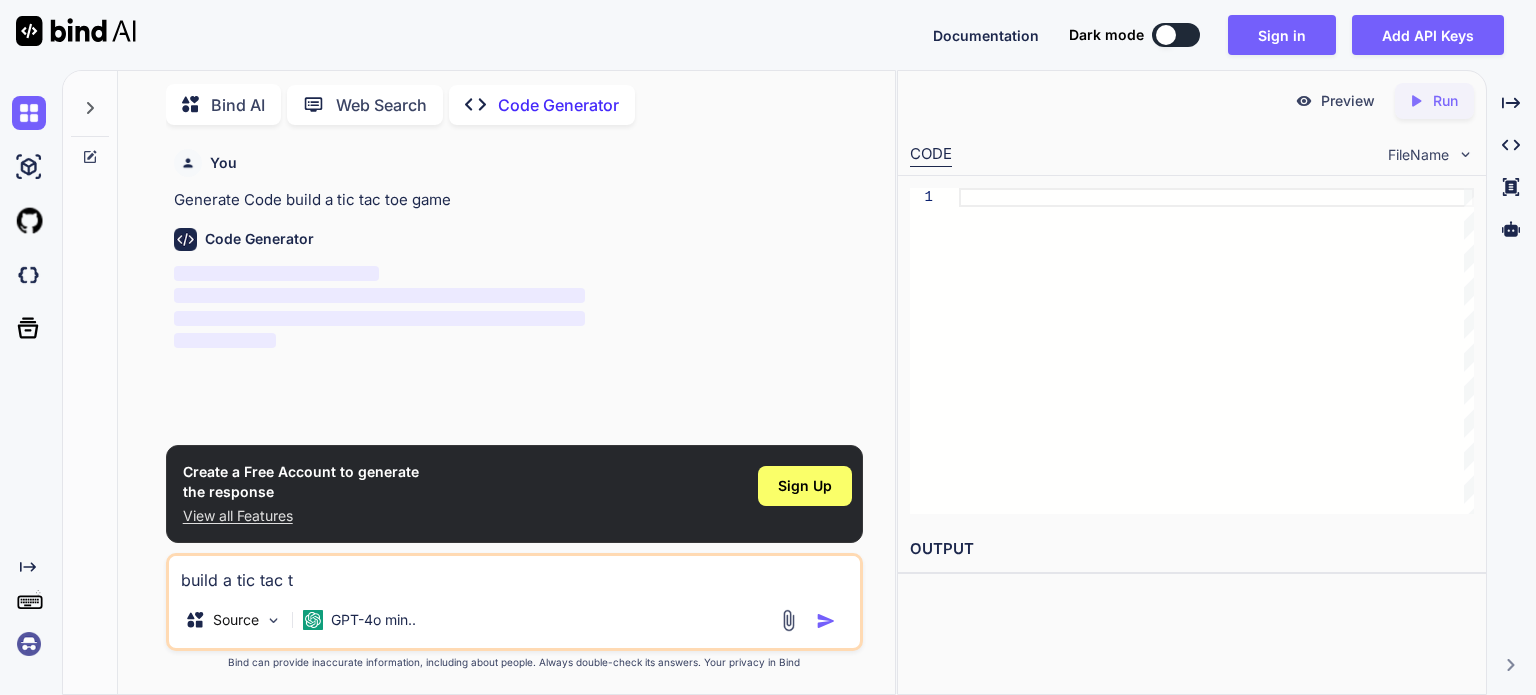 type on "build a tic tac to" 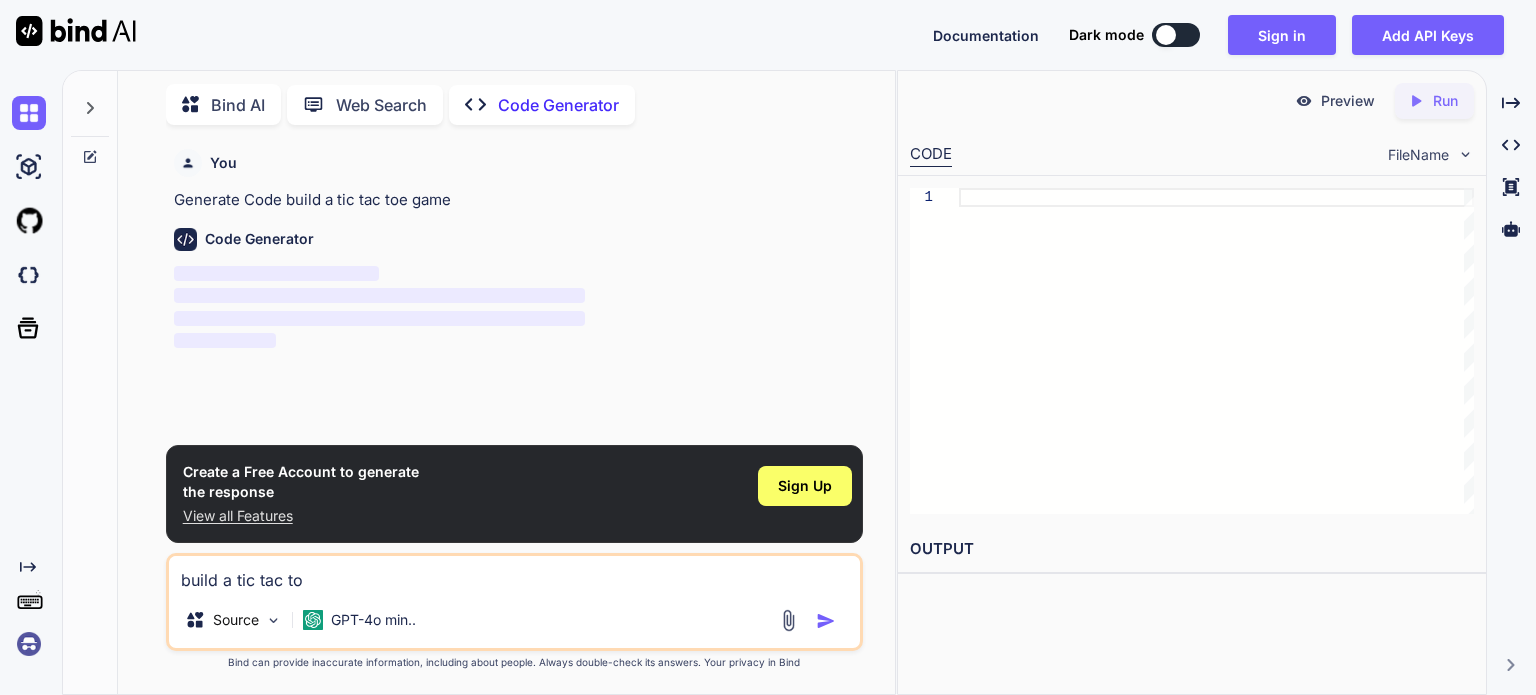 type on "build a tic tac toe" 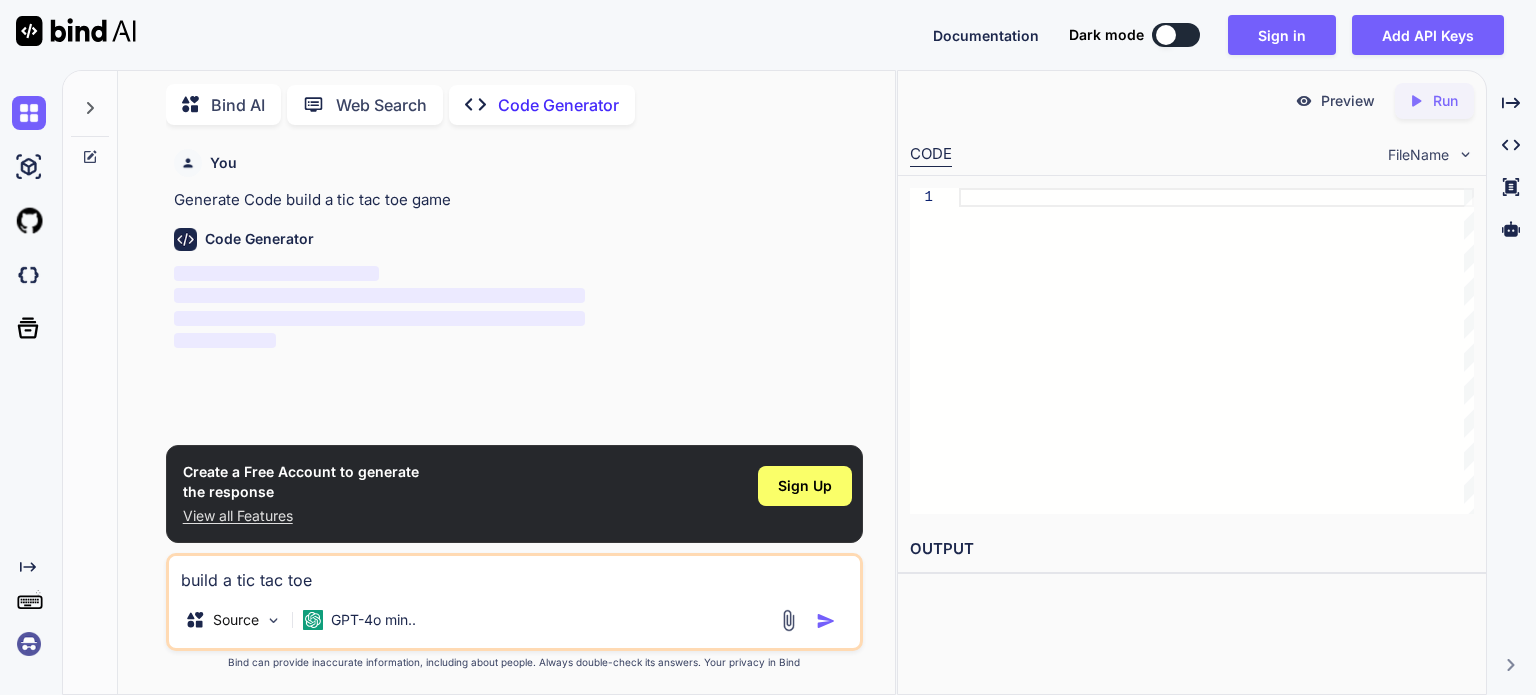 type on "build a tic tac toe" 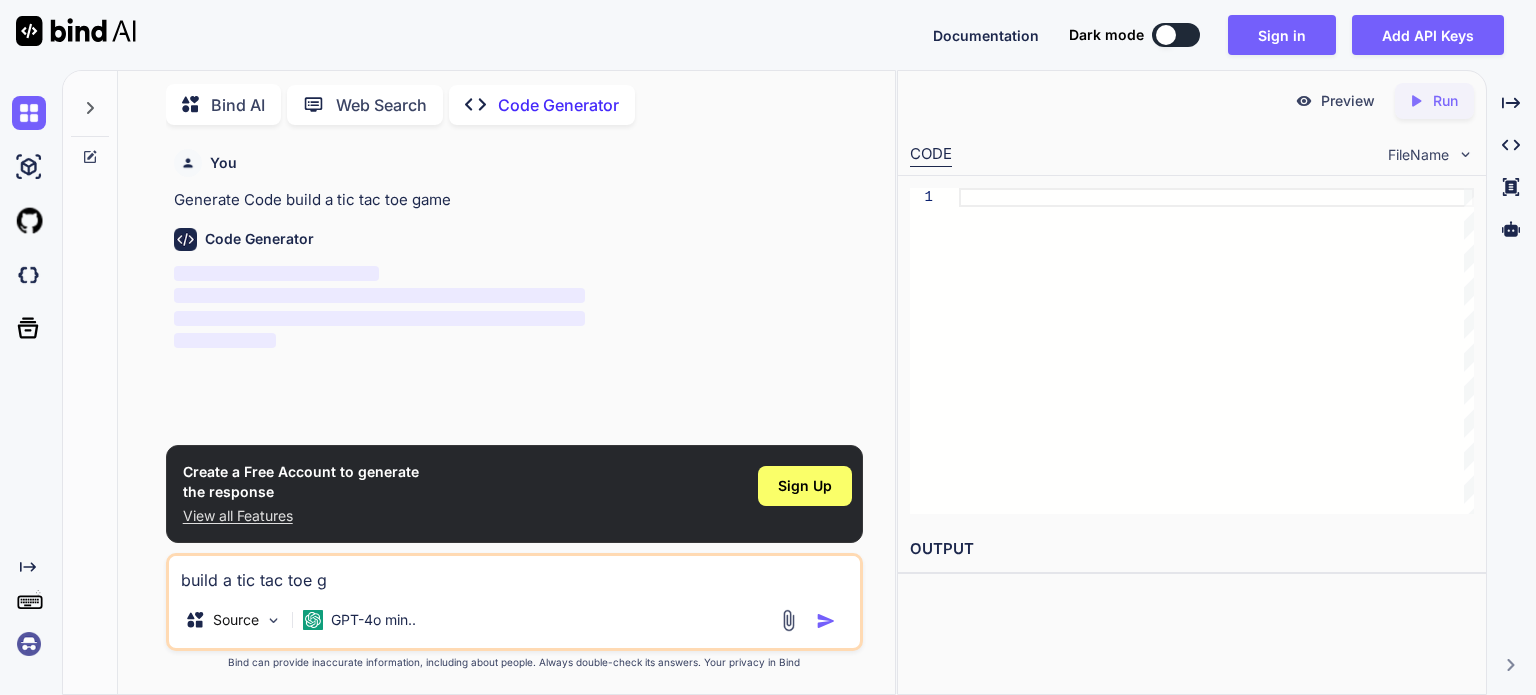 type on "x" 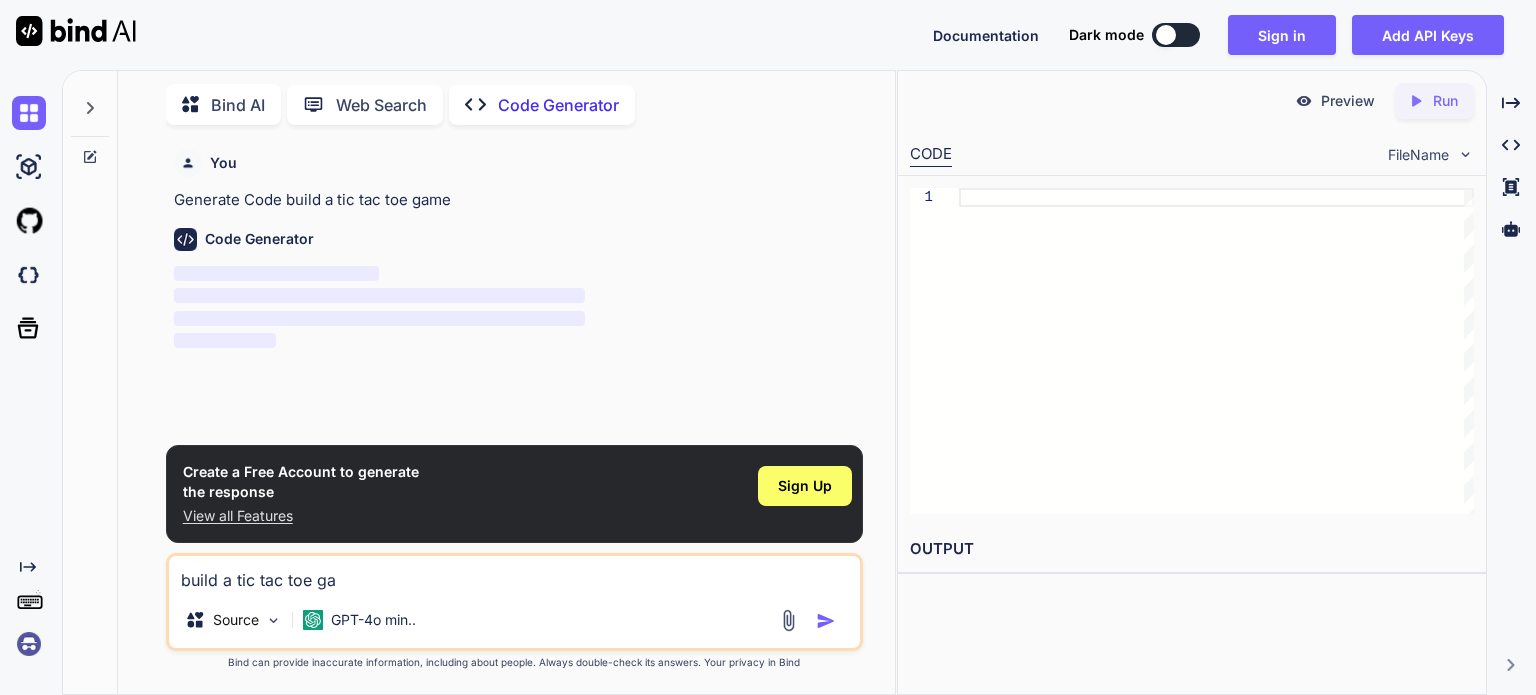 type on "build a tic tac toe gam" 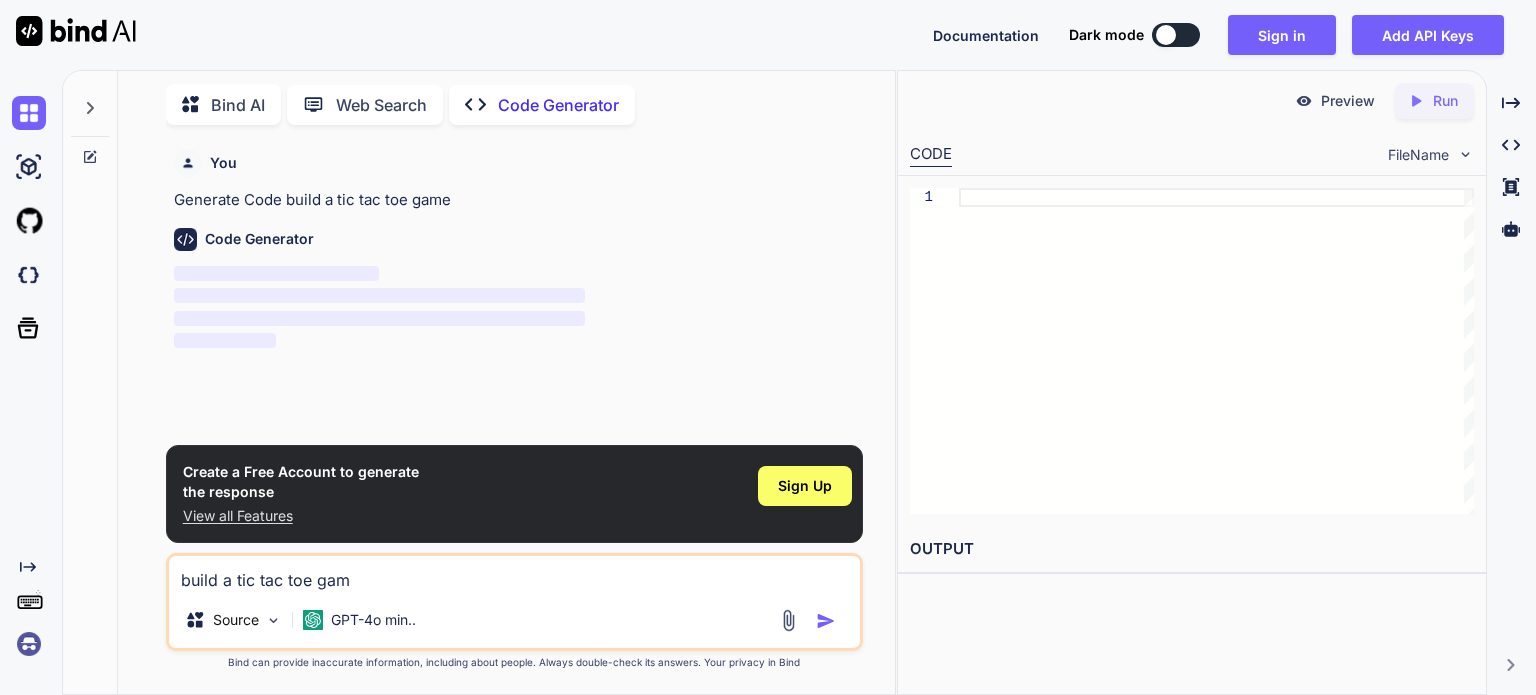 type on "build a tic tac toe game" 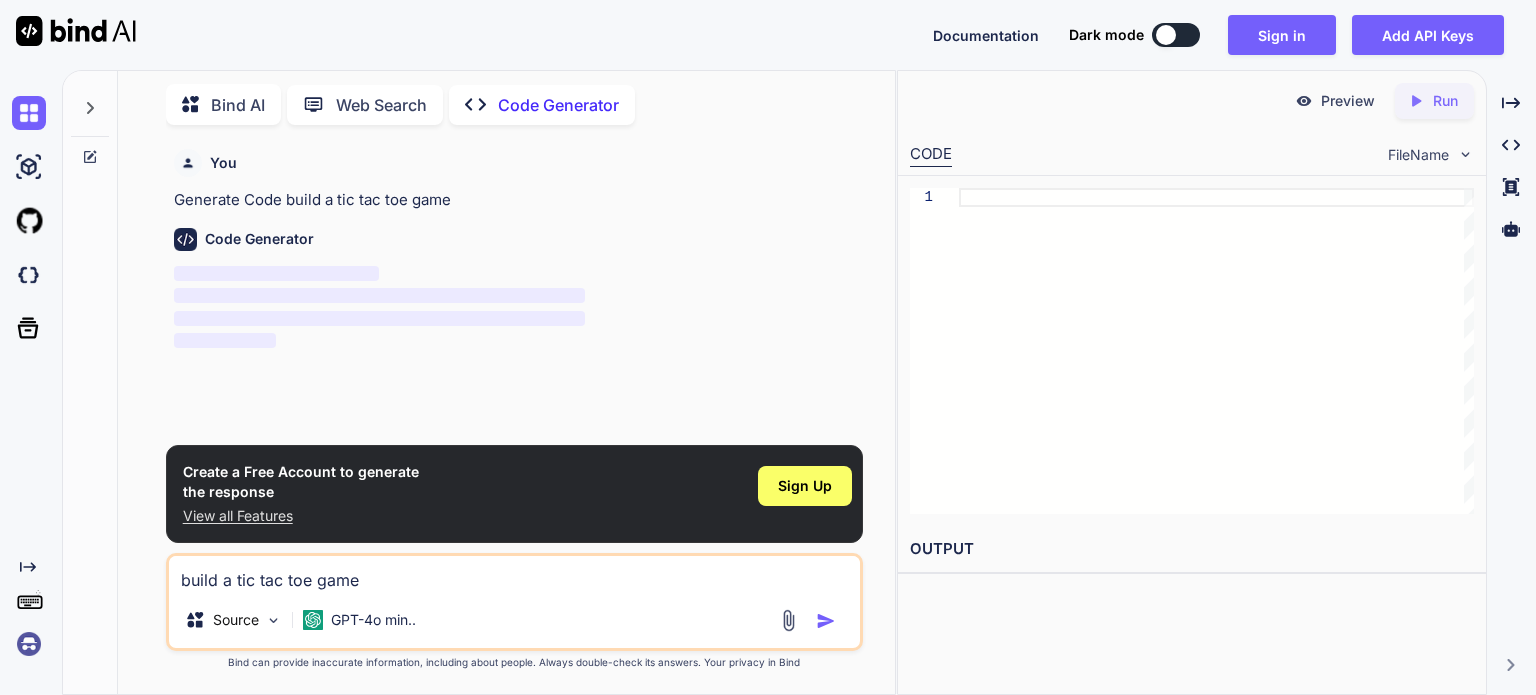 type on "build a tic tac toe game" 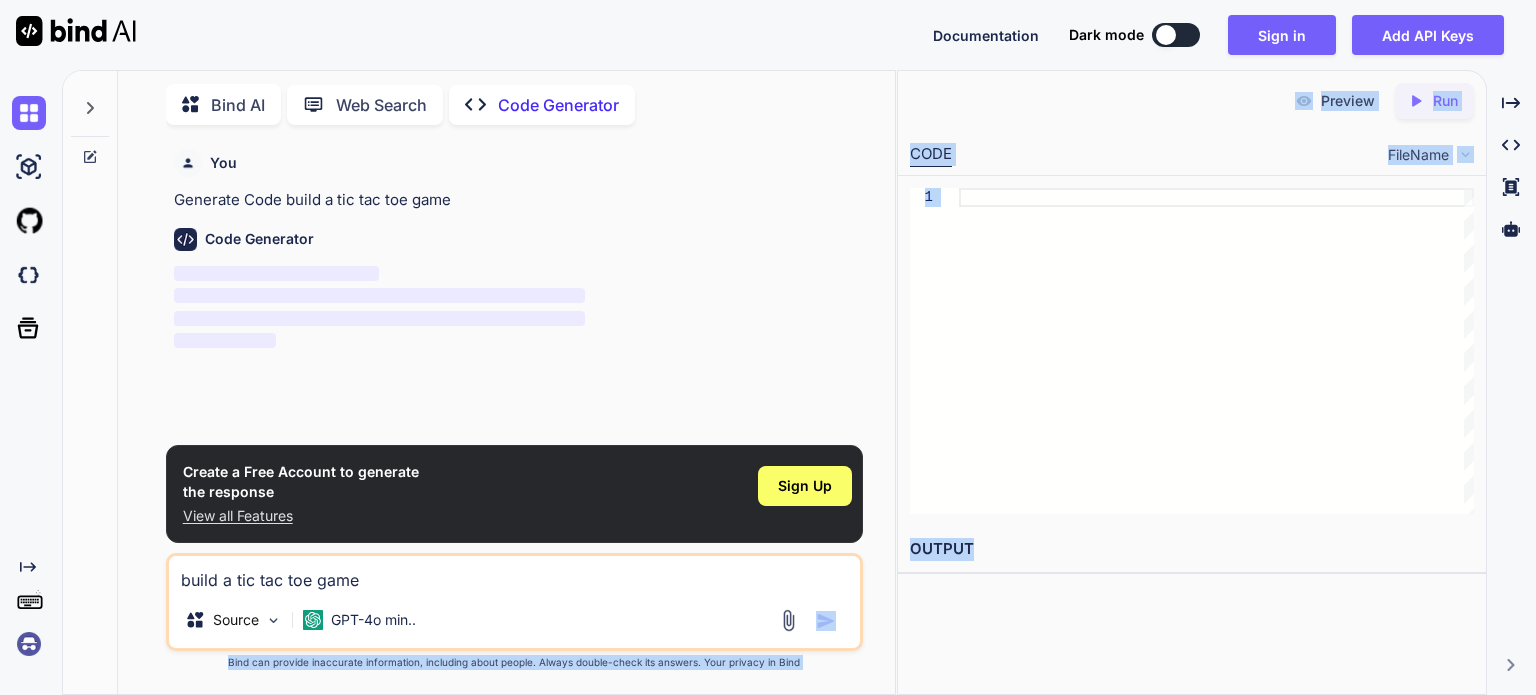 drag, startPoint x: 926, startPoint y: 664, endPoint x: 837, endPoint y: 616, distance: 101.118744 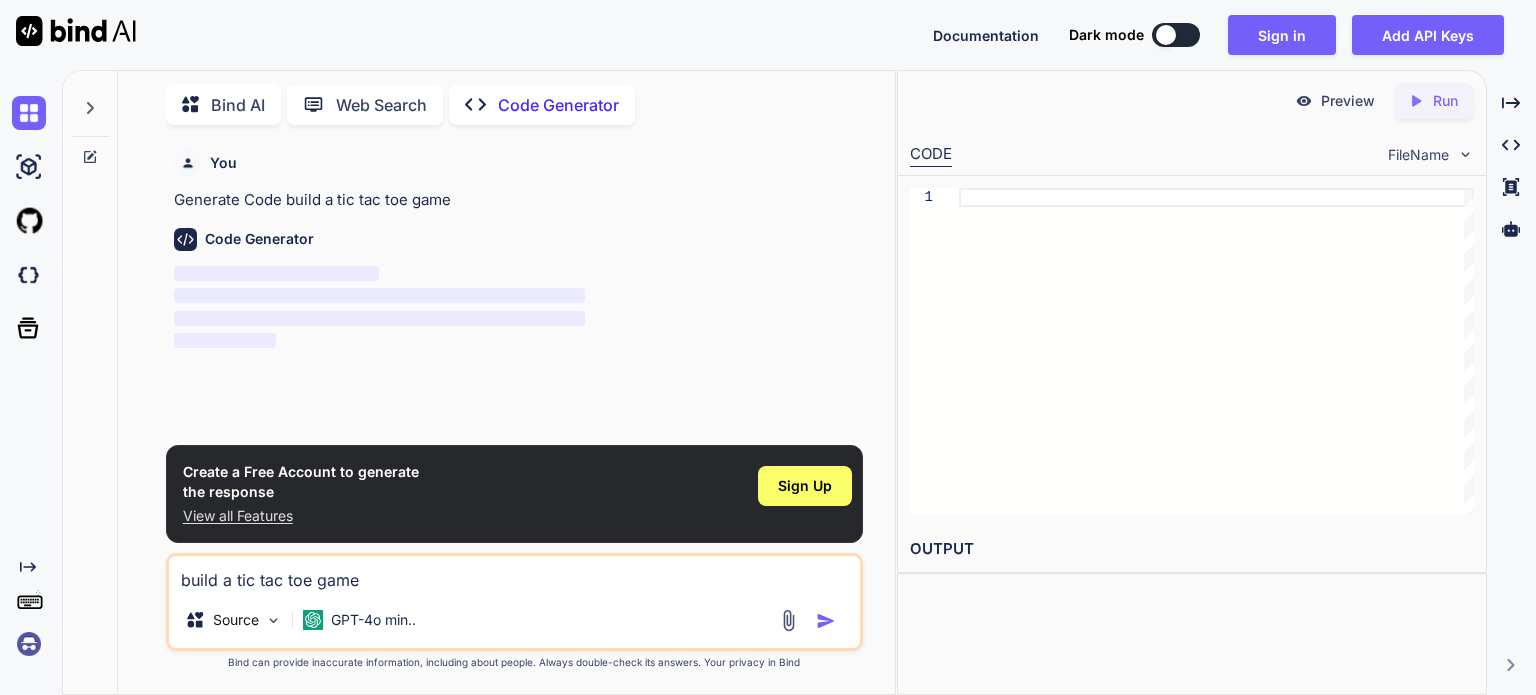 click at bounding box center [810, 620] 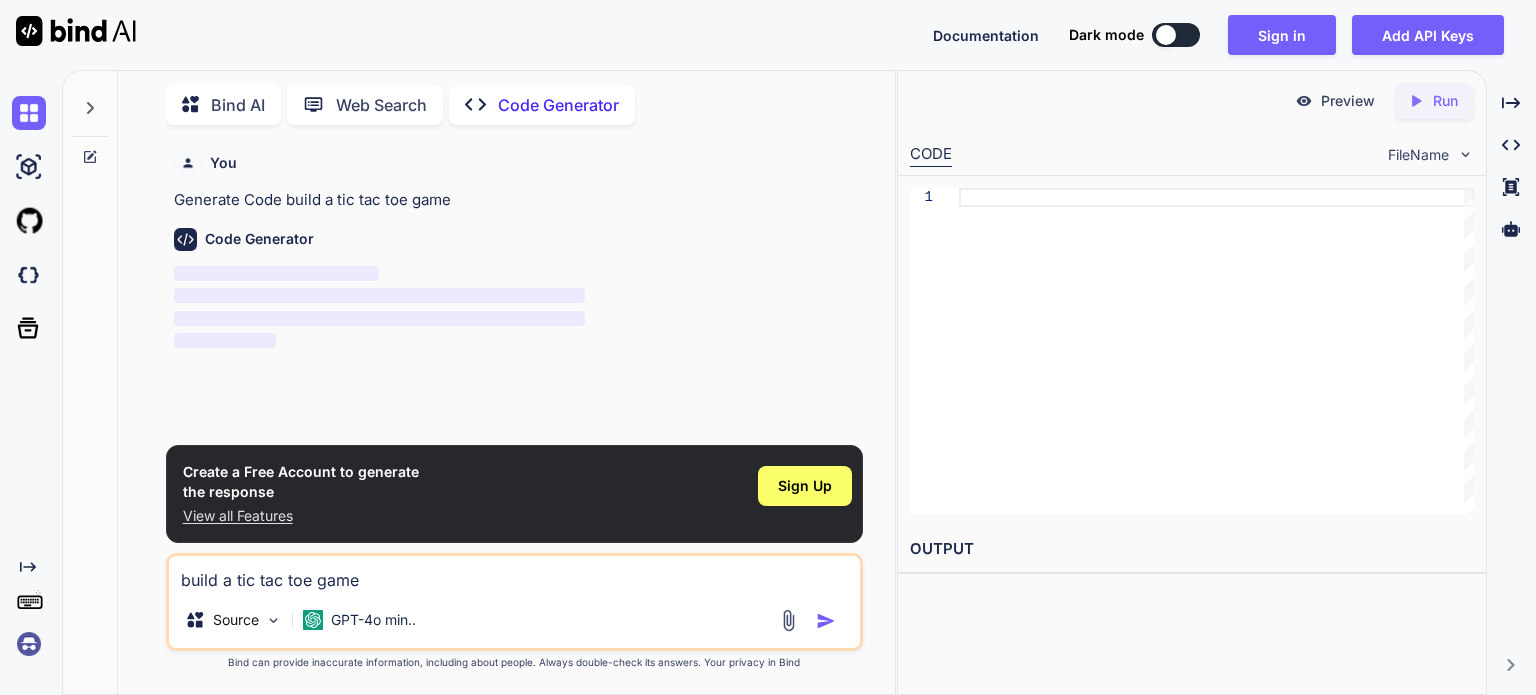 click on "build a tic tac toe game" at bounding box center (514, 574) 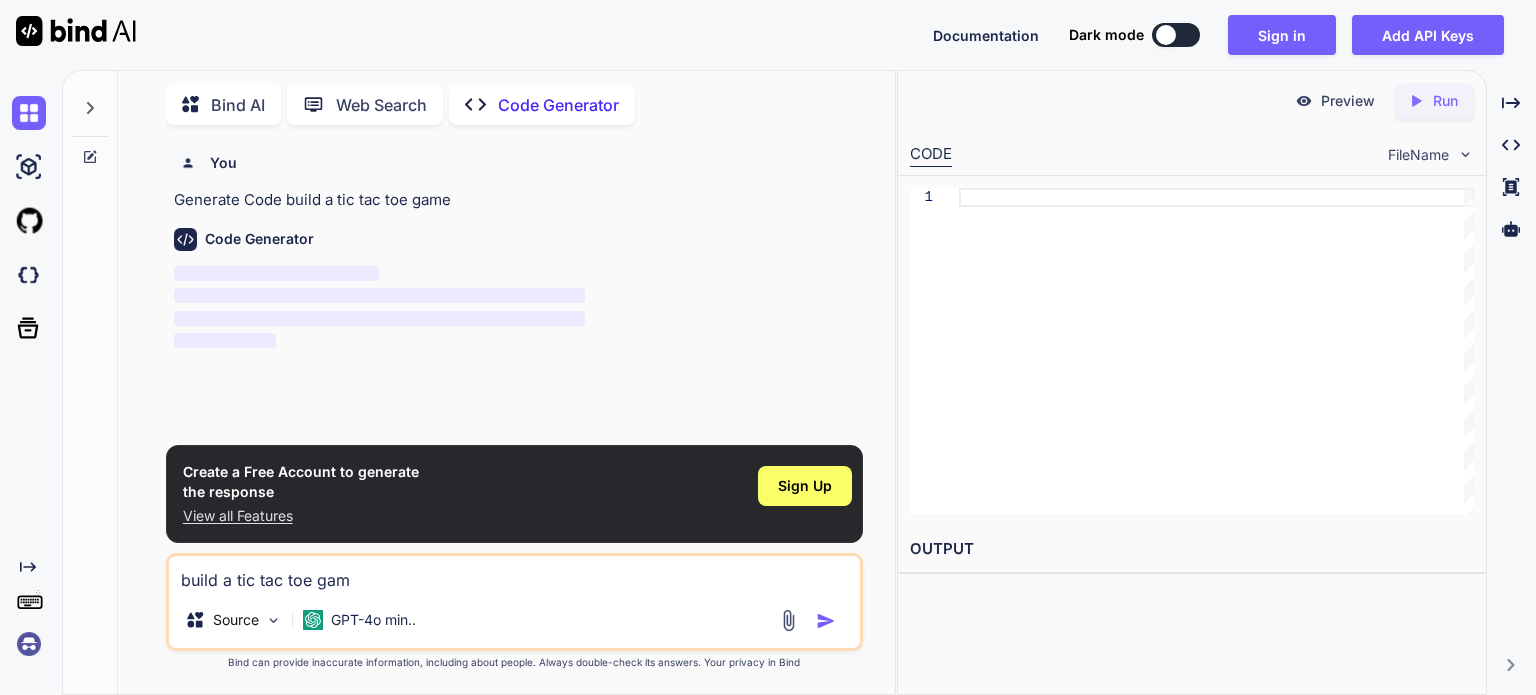 type on "build a tic tac toe ga" 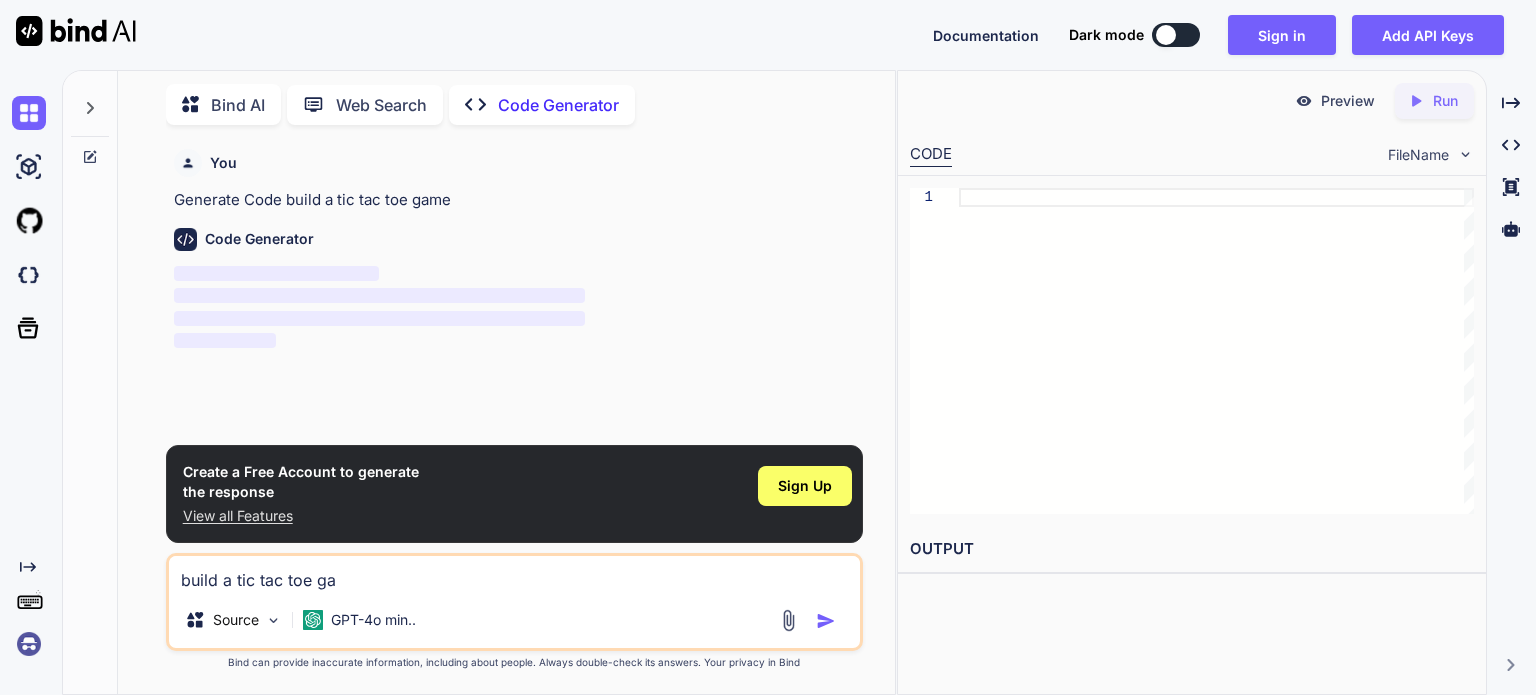 type on "build a tic tac toe g" 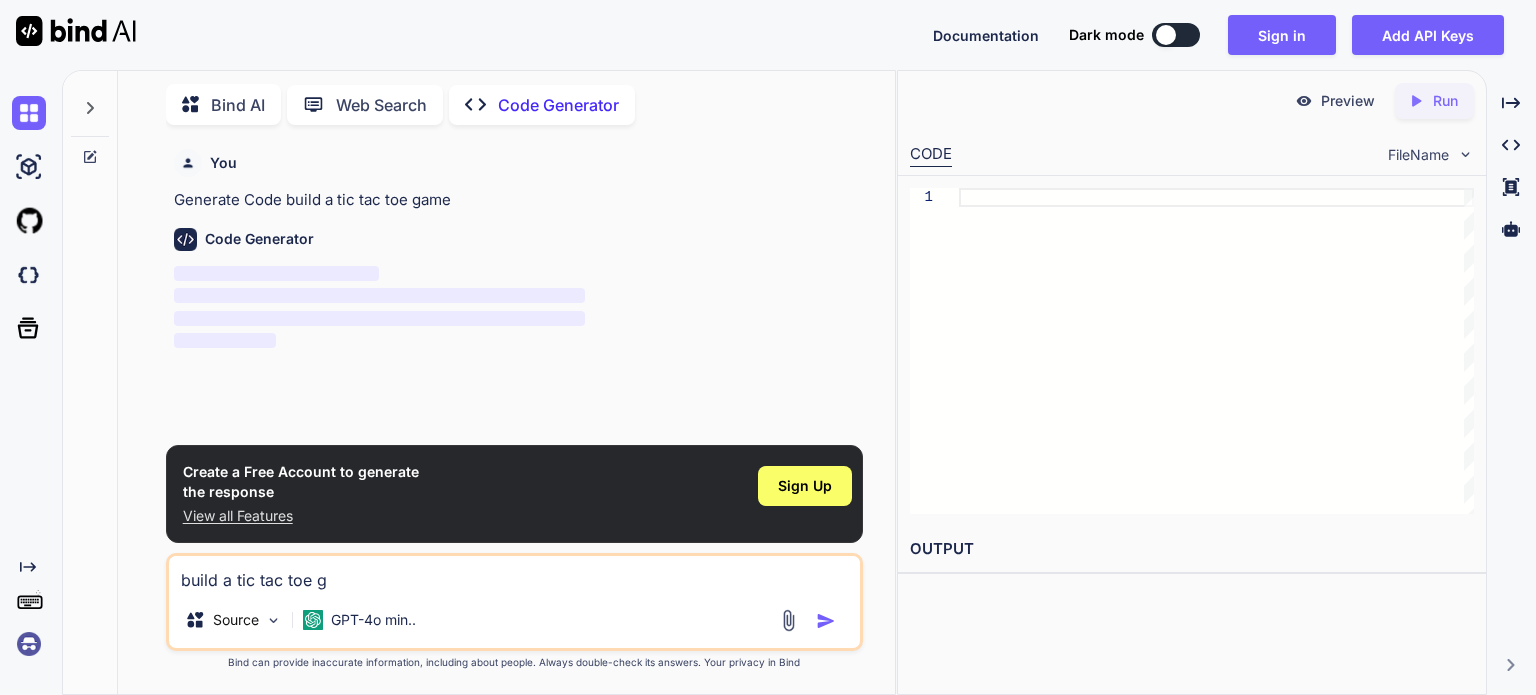 type on "build a tic tac toe" 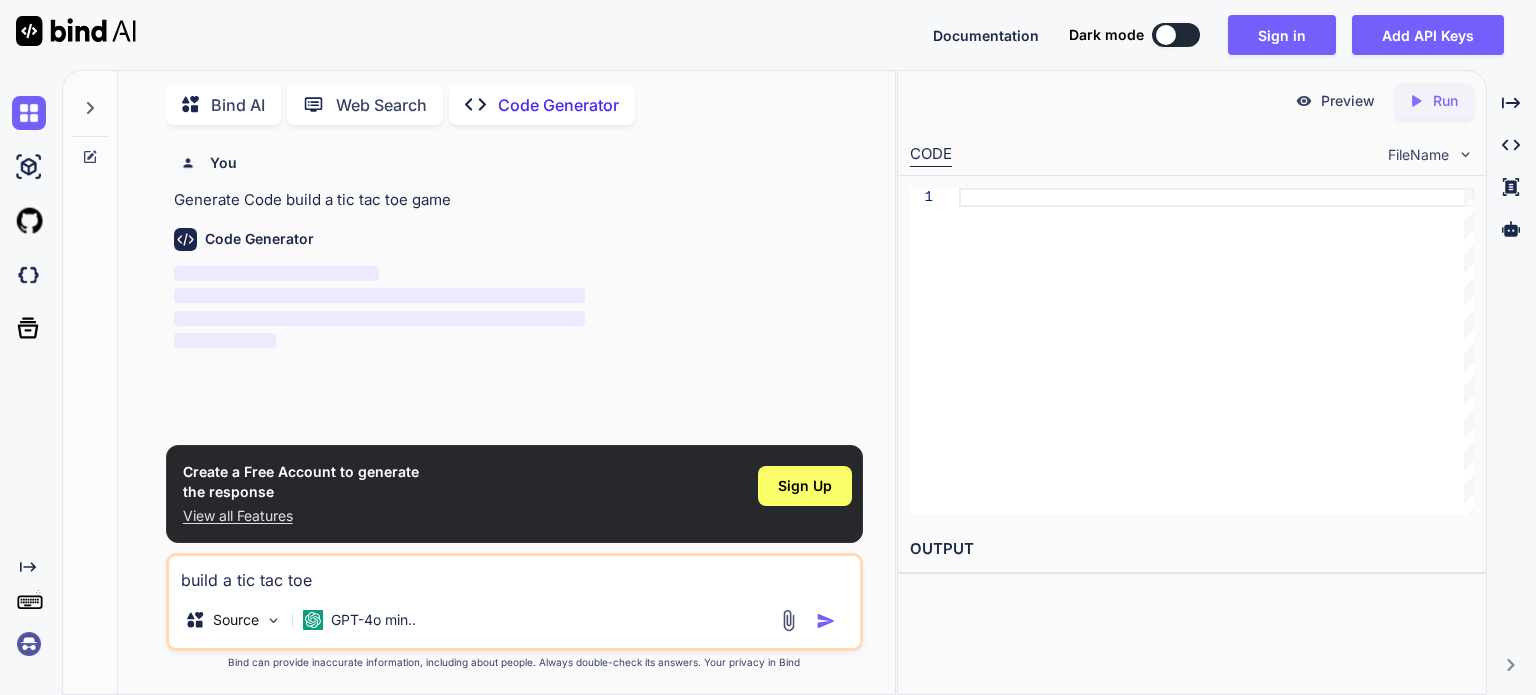 type on "build a tic tac to" 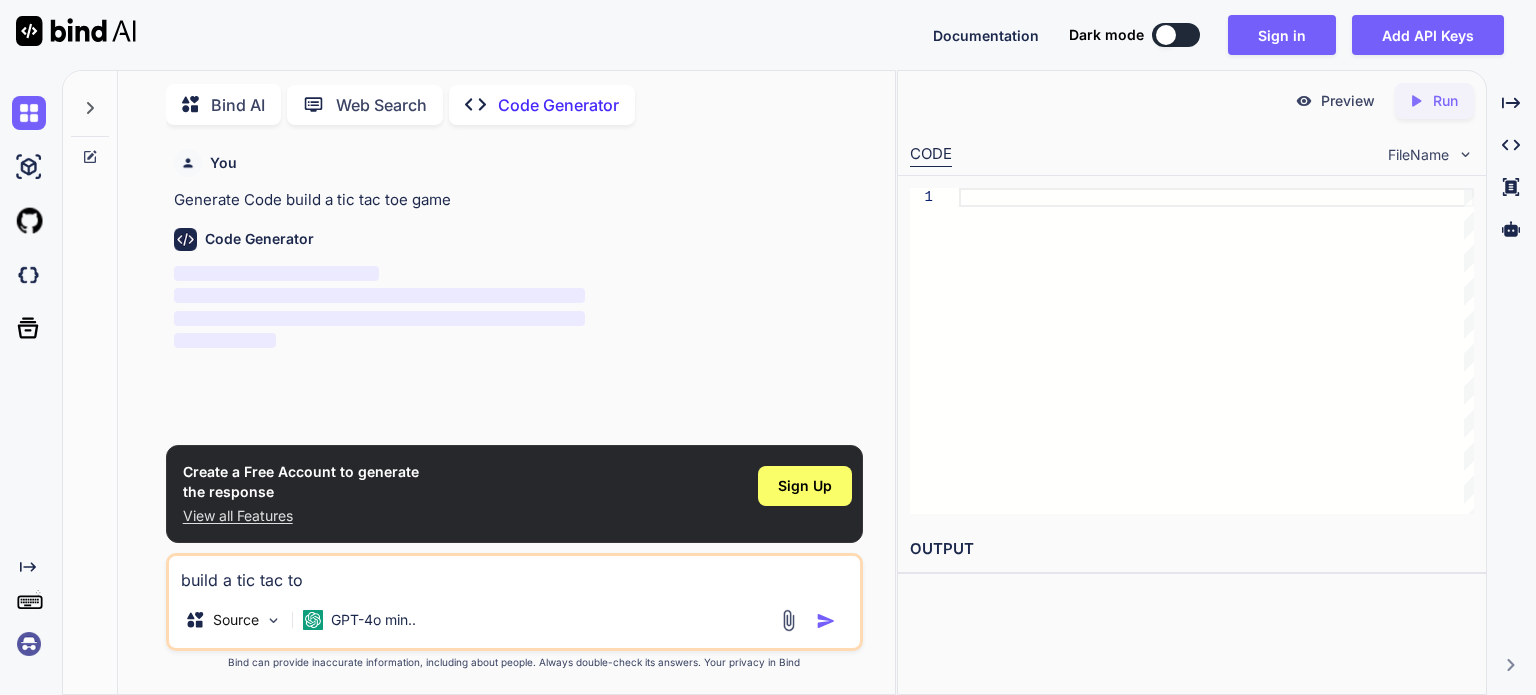 type on "build a tic tac t" 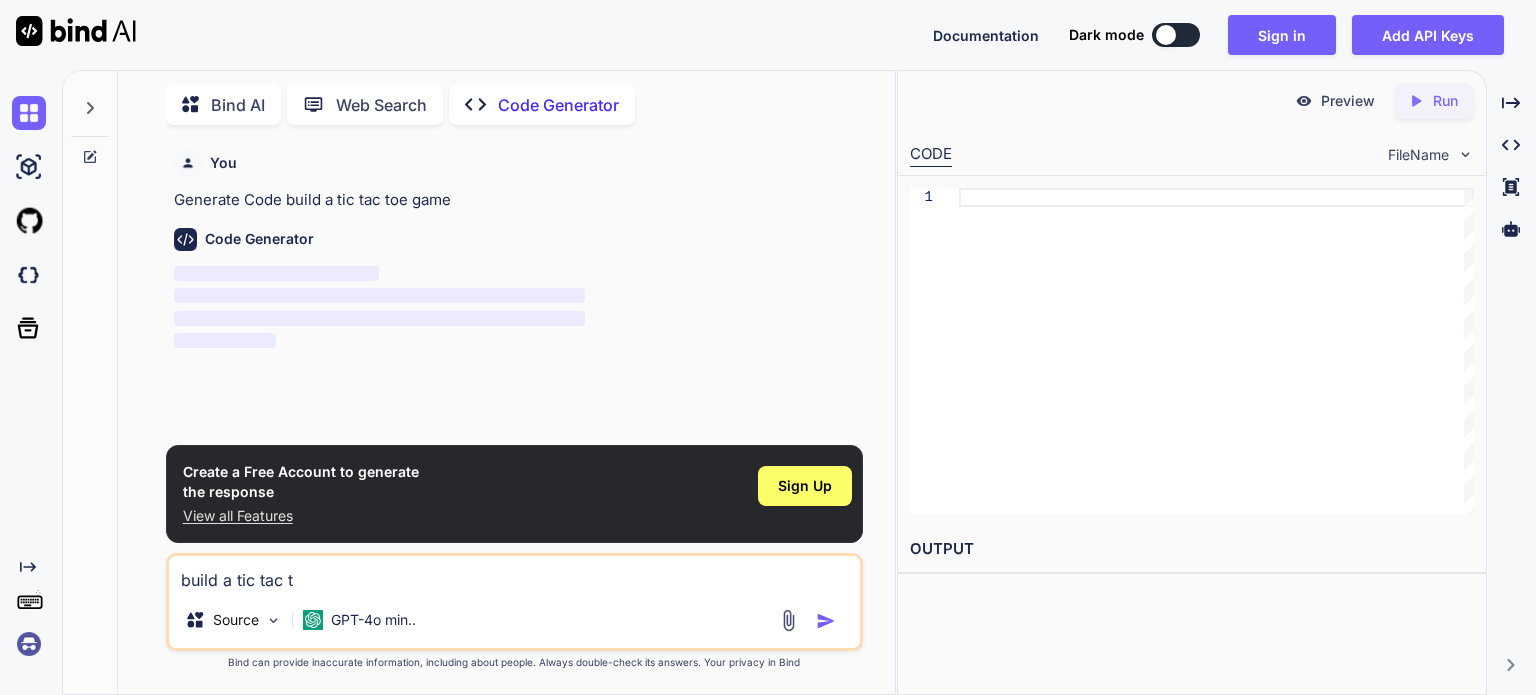 type on "build a tic tac" 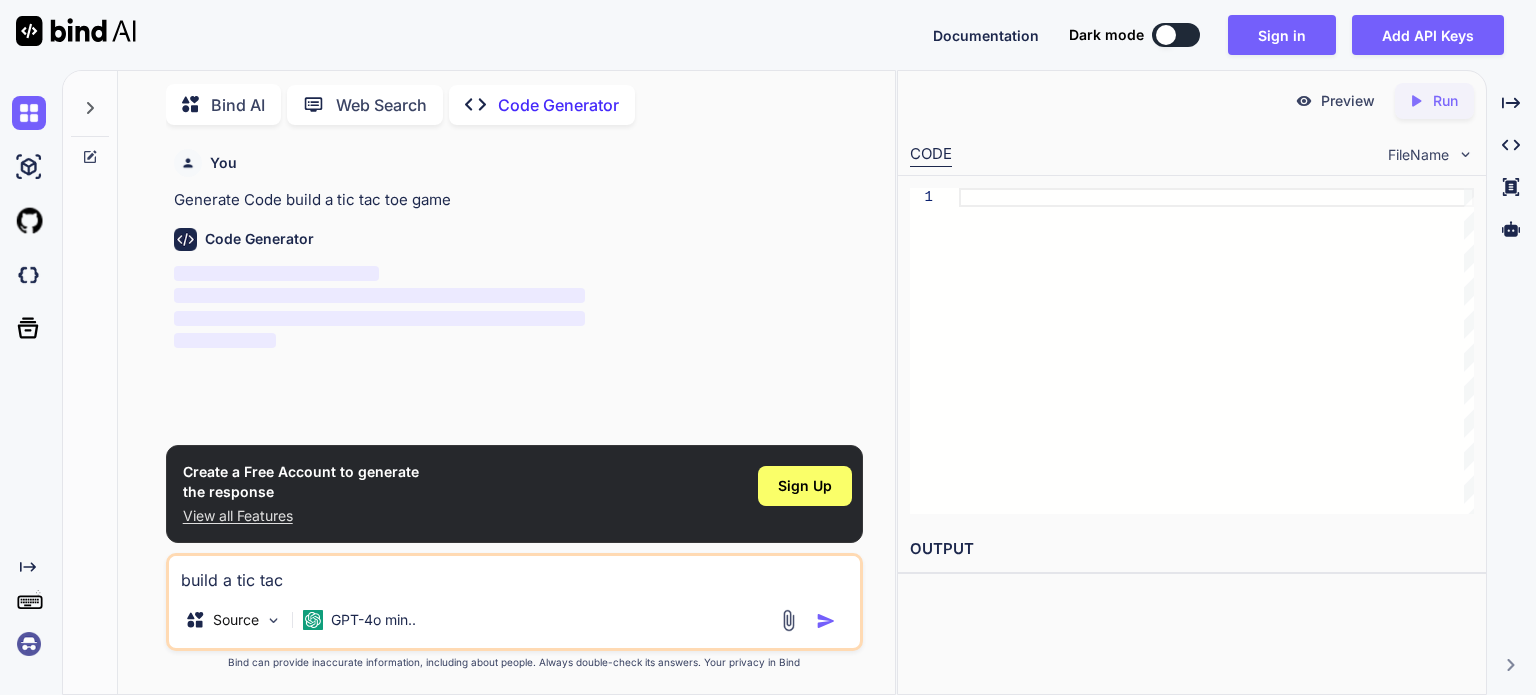 type on "build a tic tac" 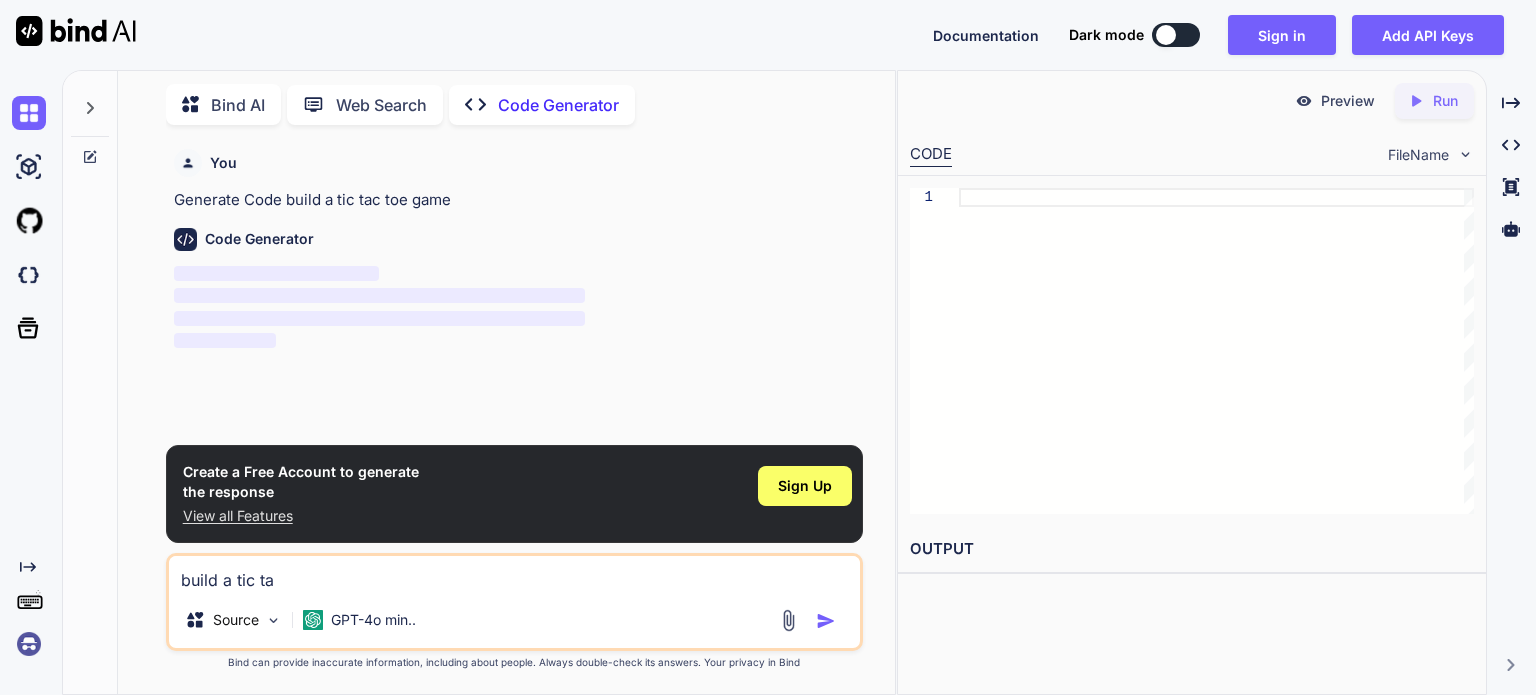 type on "build a tic t" 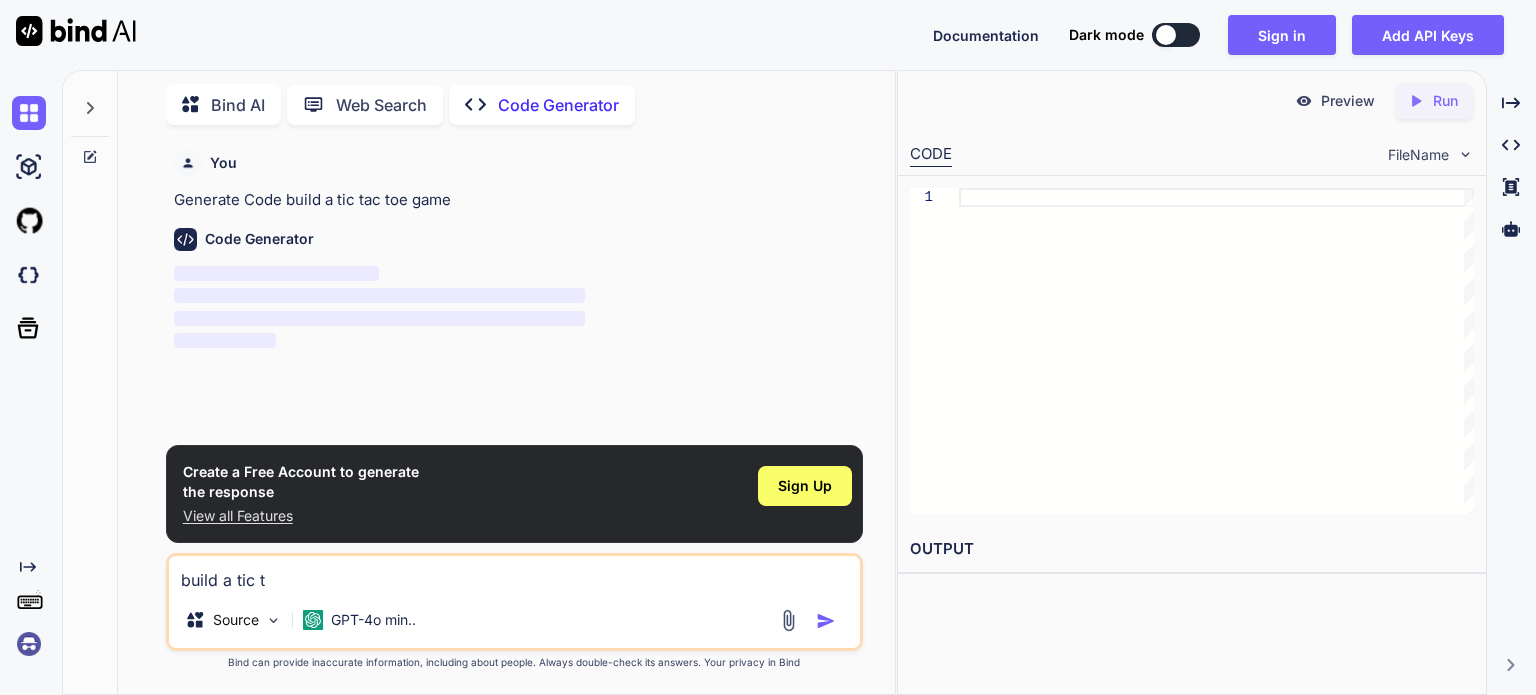 type on "build a tic" 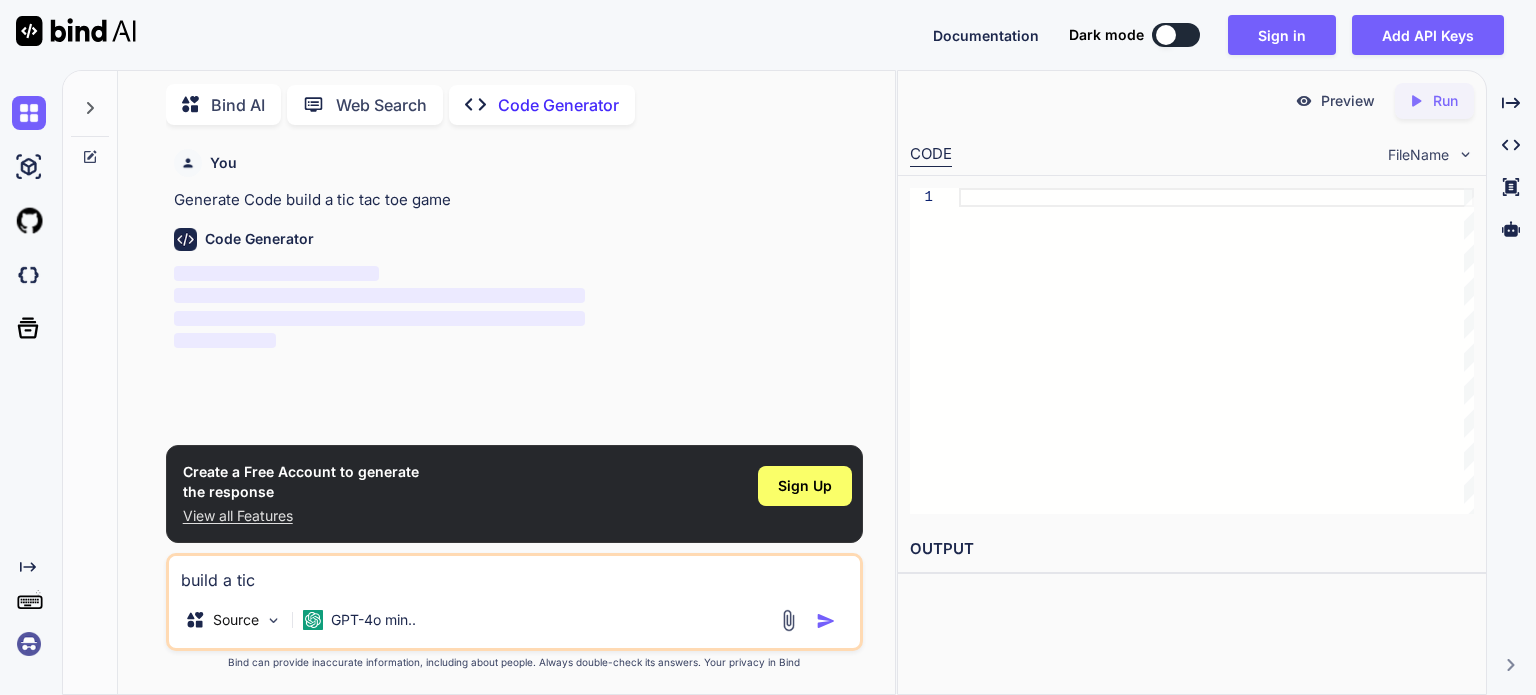 type on "build a tic" 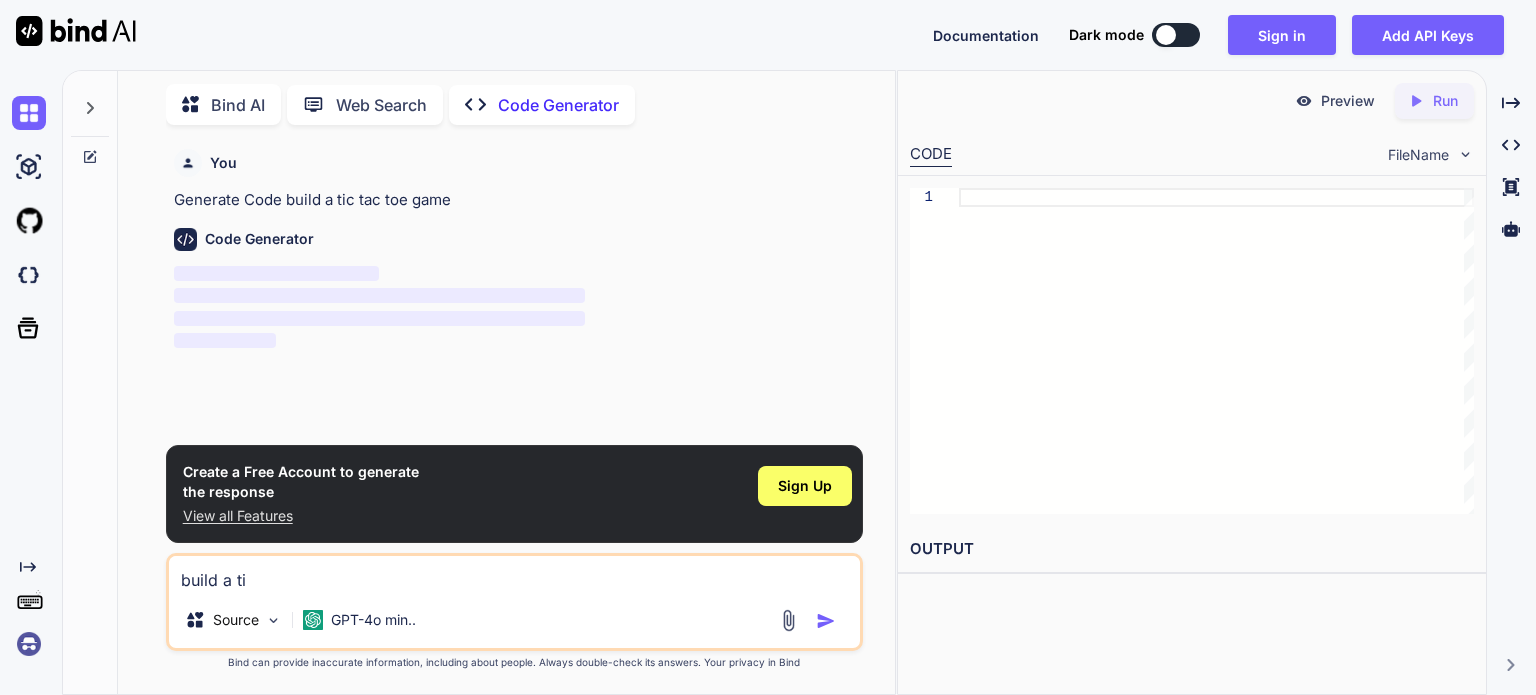 type on "build a t" 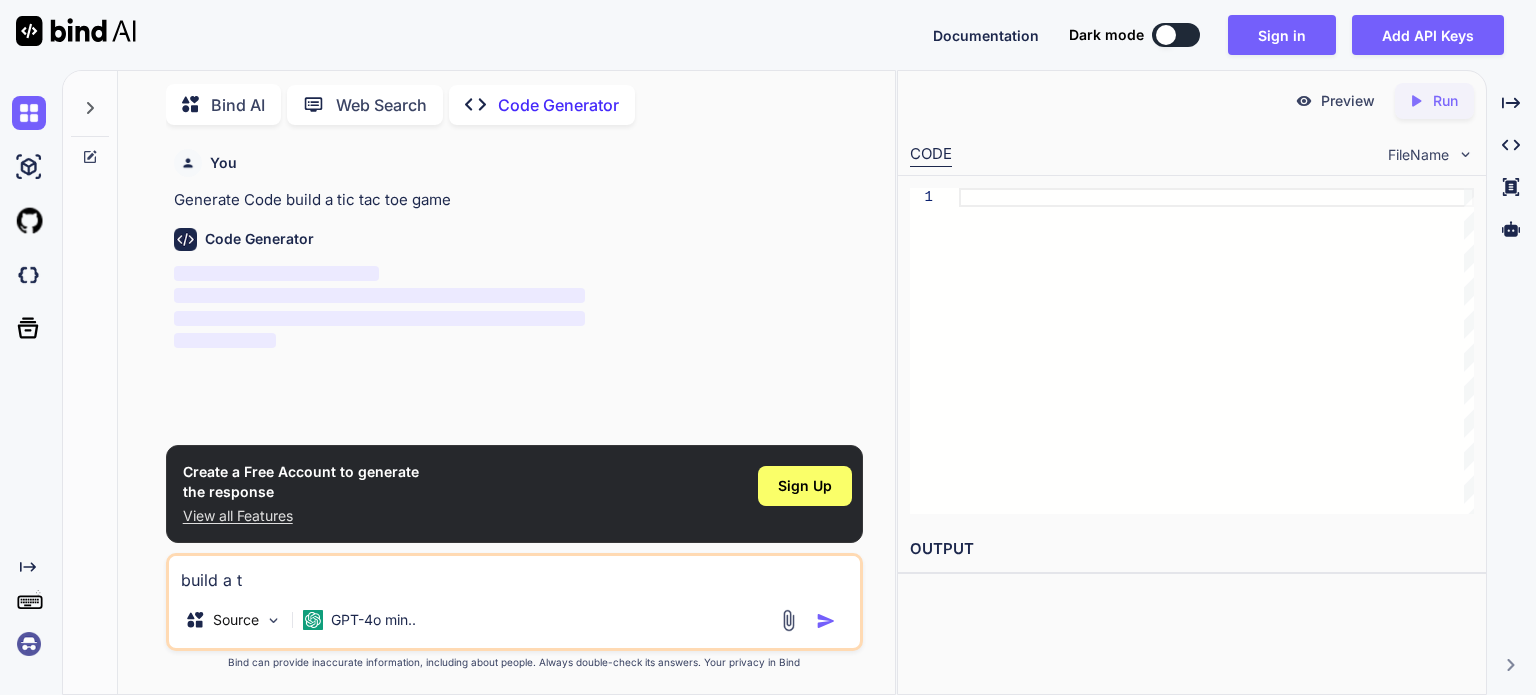 type on "build a" 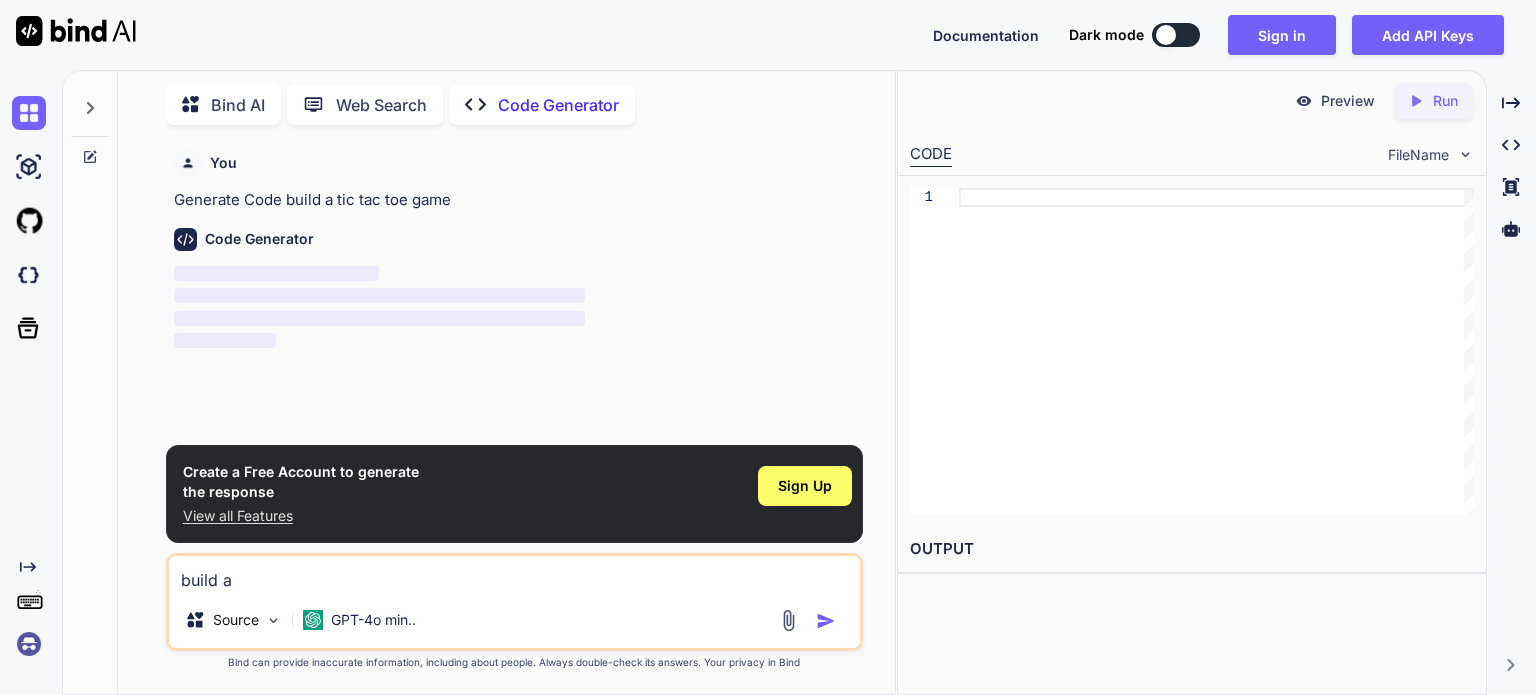 type on "build a" 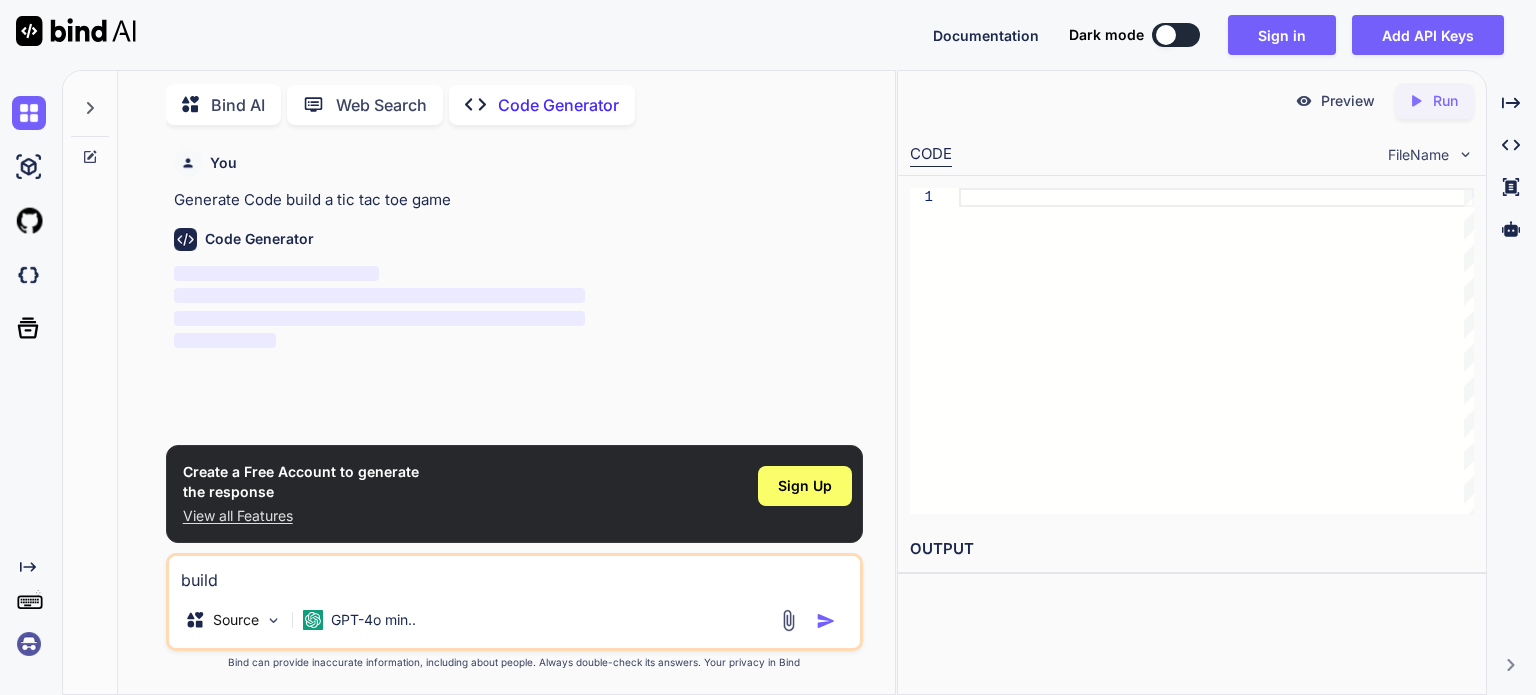 type on "build" 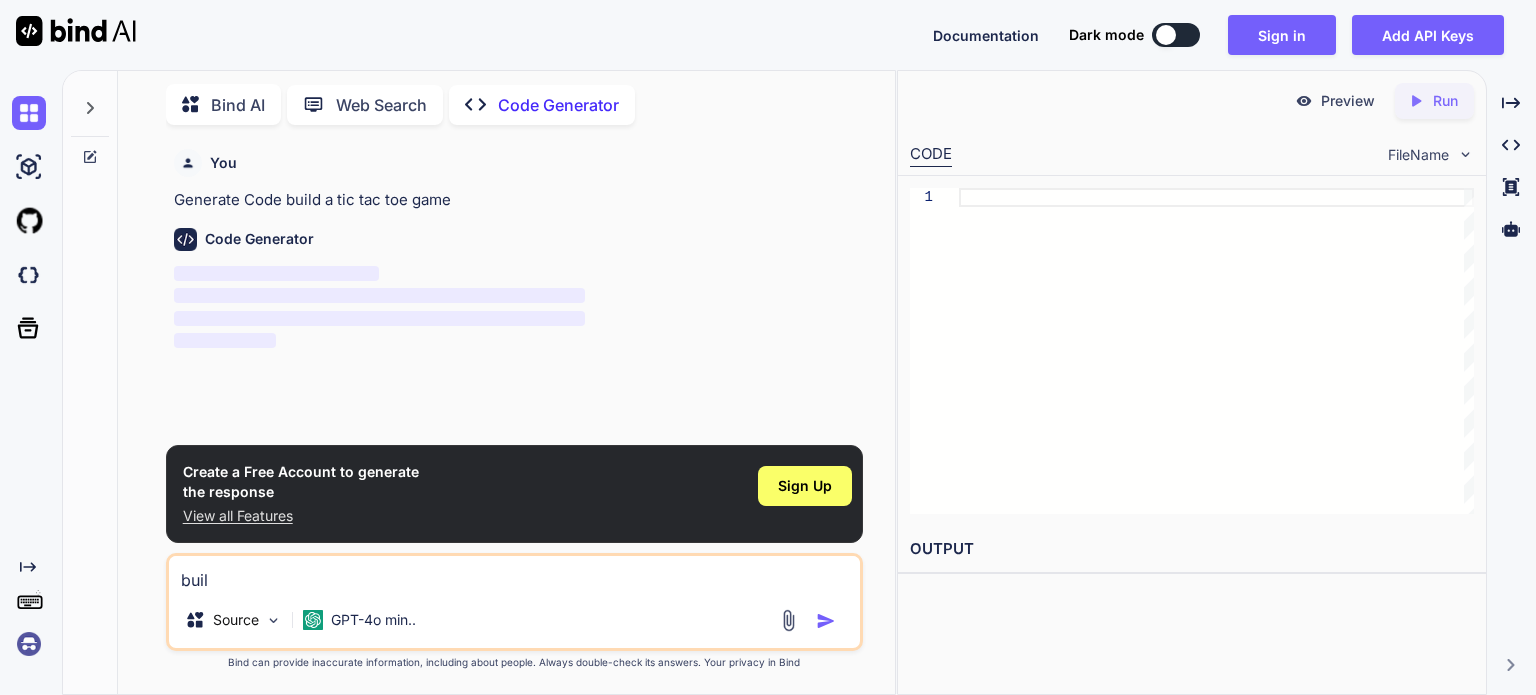 type on "bui" 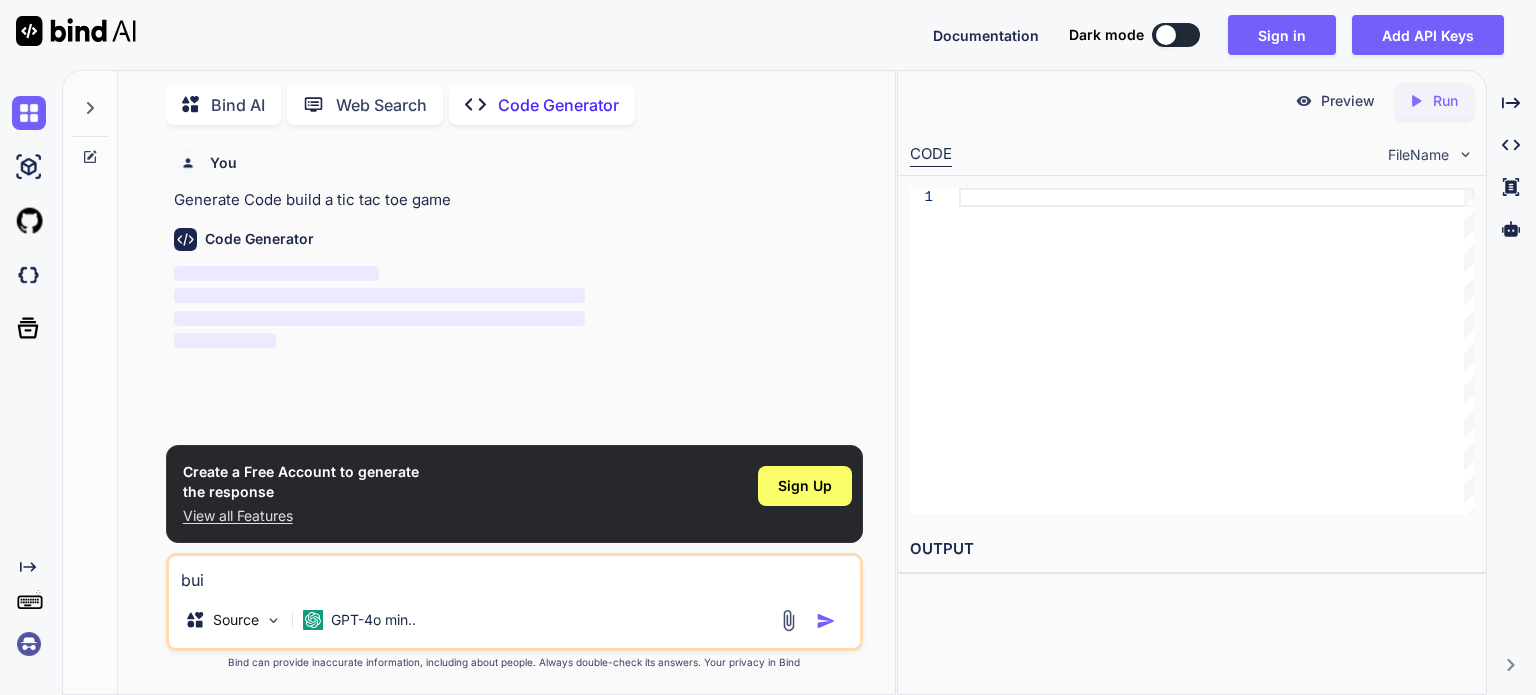 type on "bu" 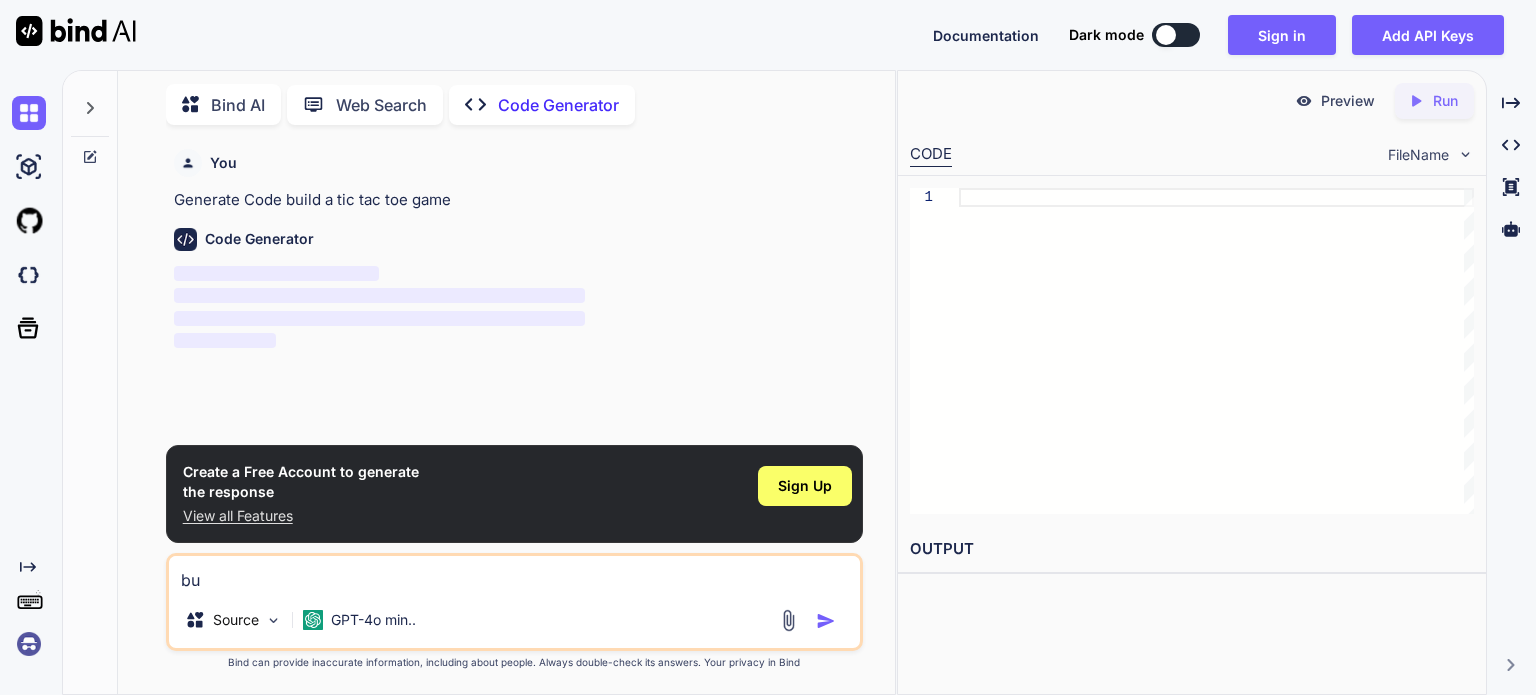type on "x" 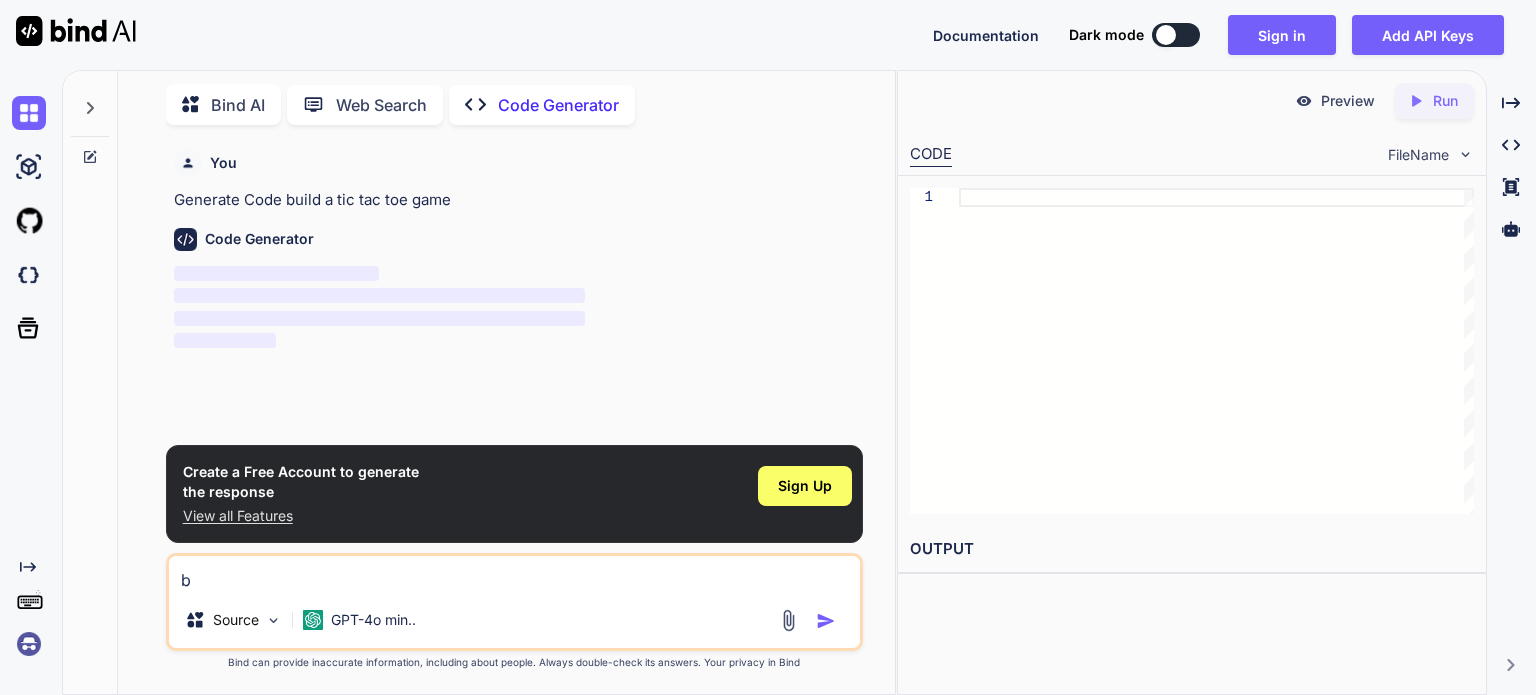 type 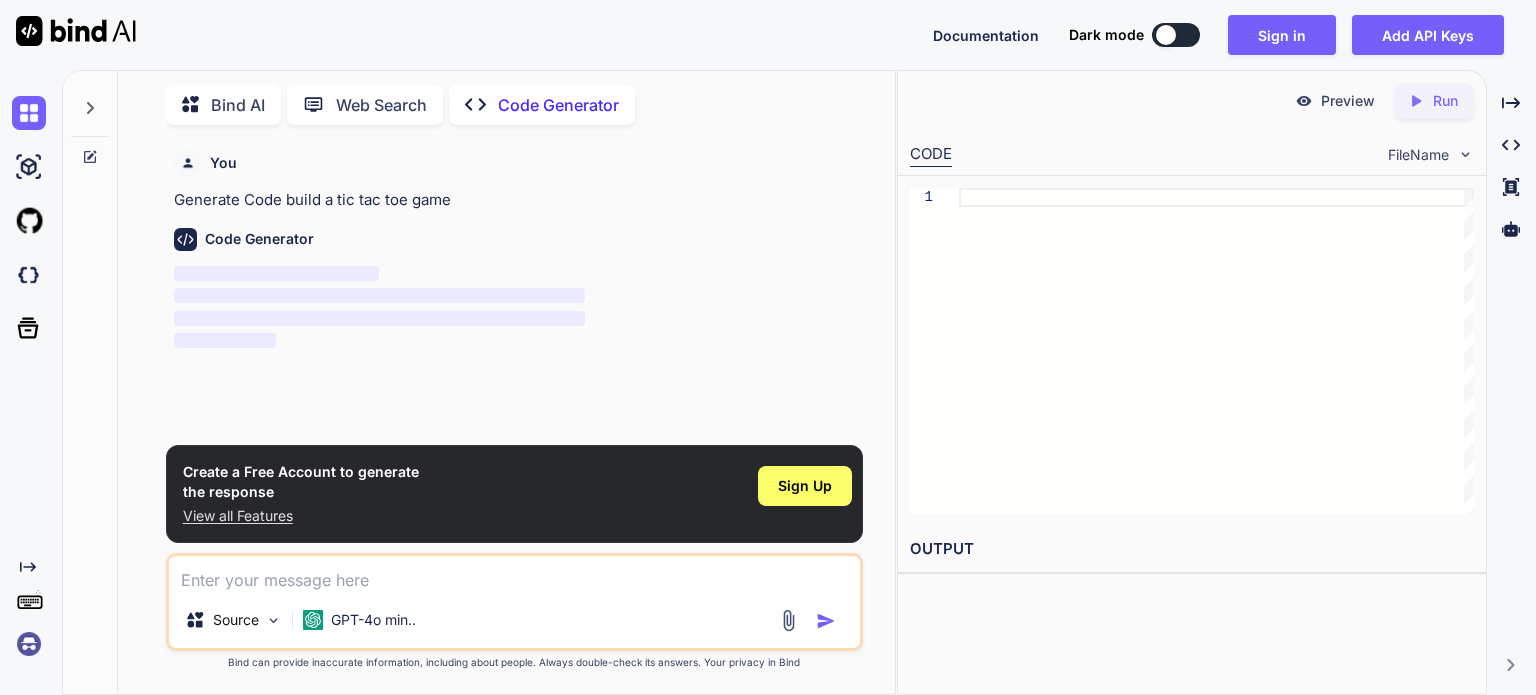 type 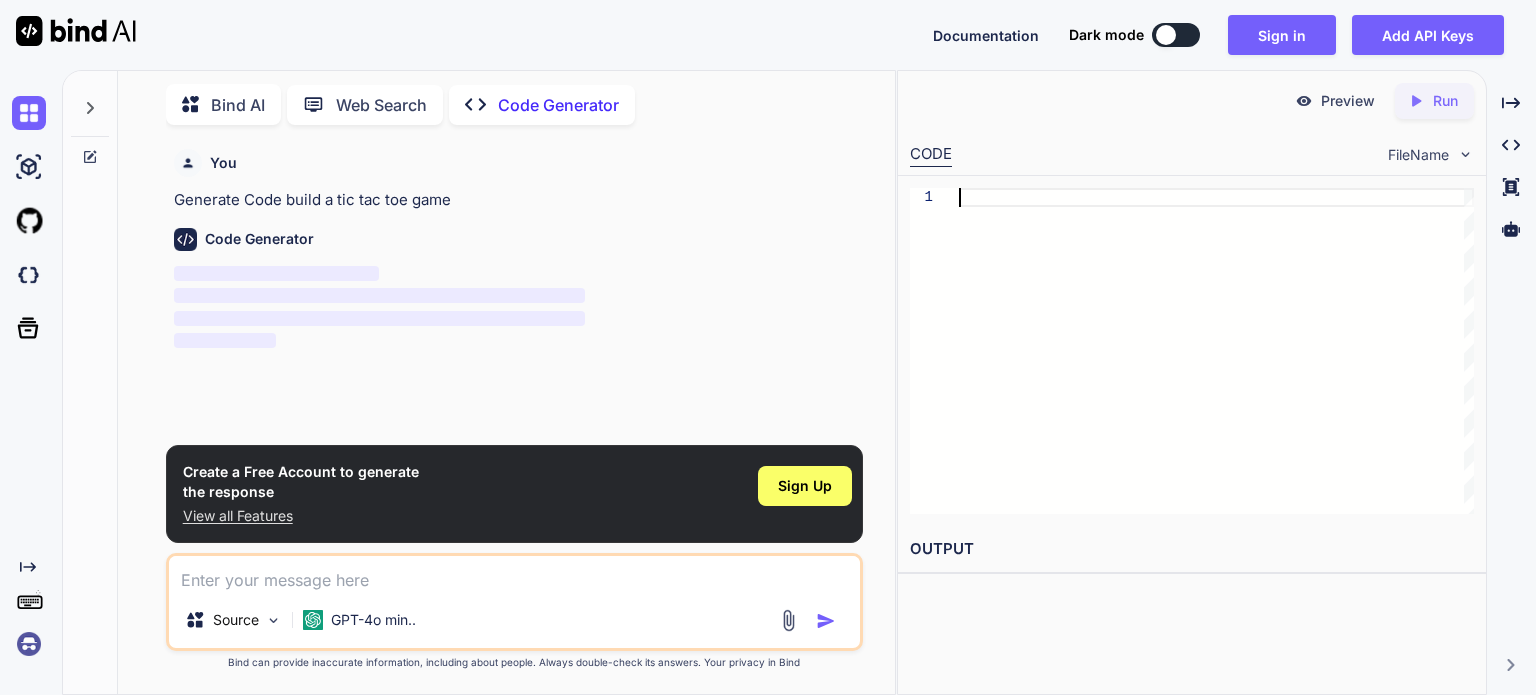drag, startPoint x: 444, startPoint y: 323, endPoint x: 1021, endPoint y: 287, distance: 578.12195 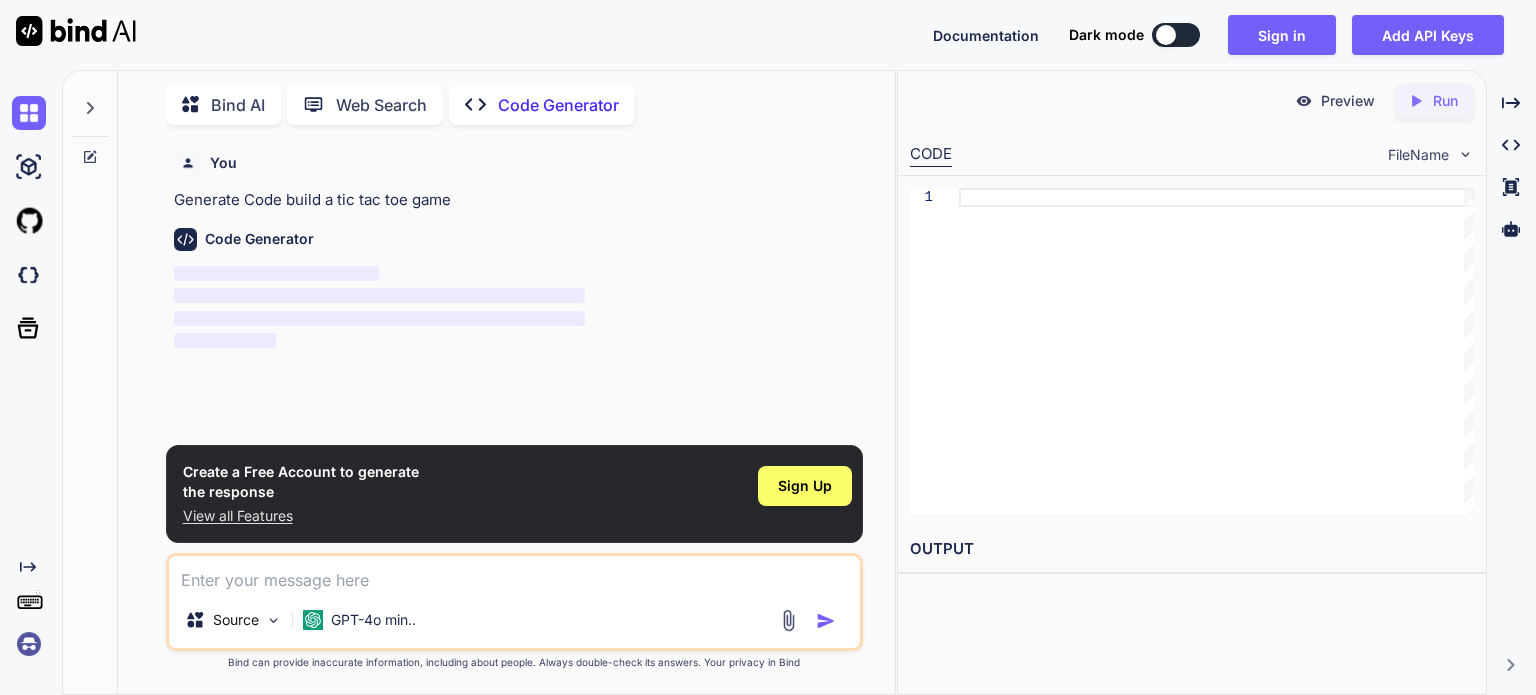 click on "‌" at bounding box center [379, 318] 